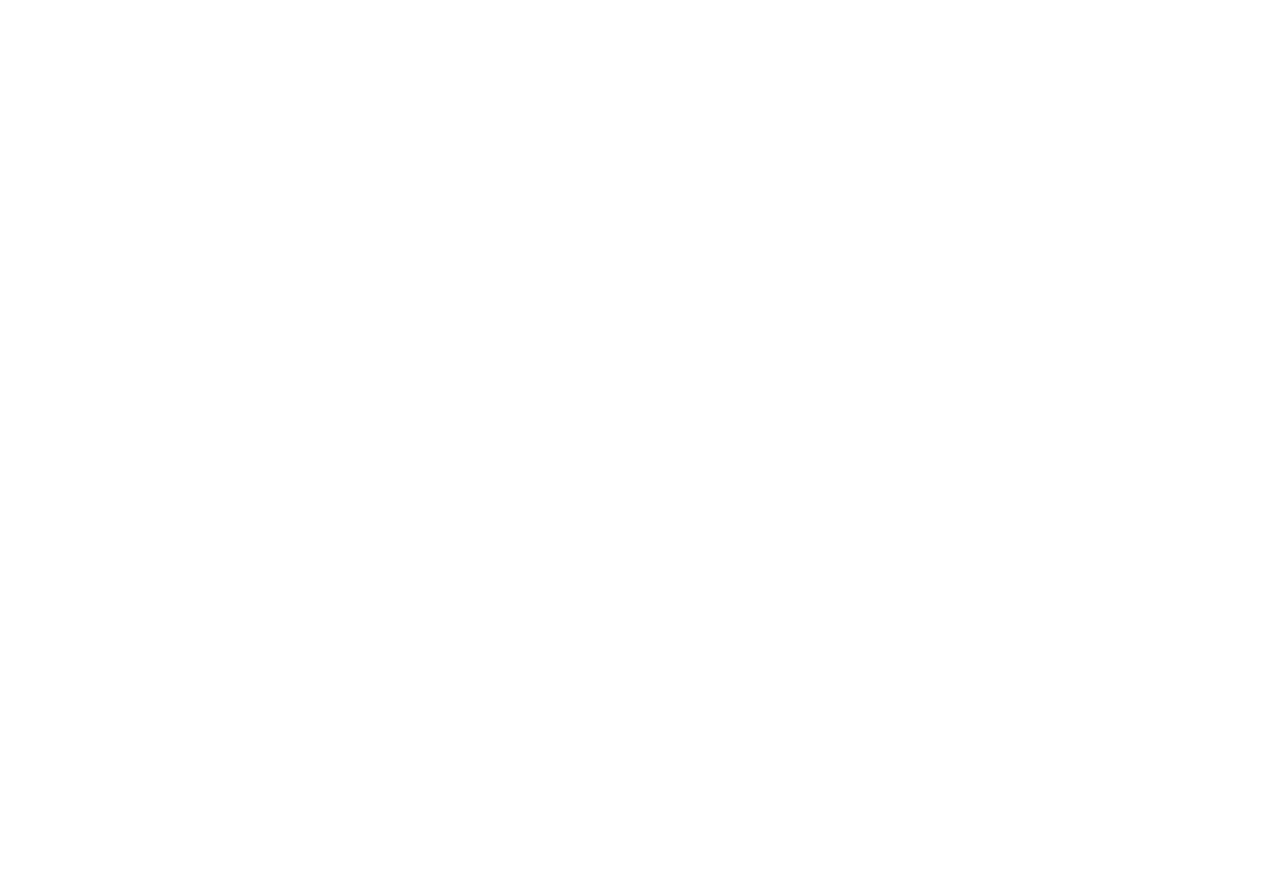 scroll, scrollTop: 0, scrollLeft: 0, axis: both 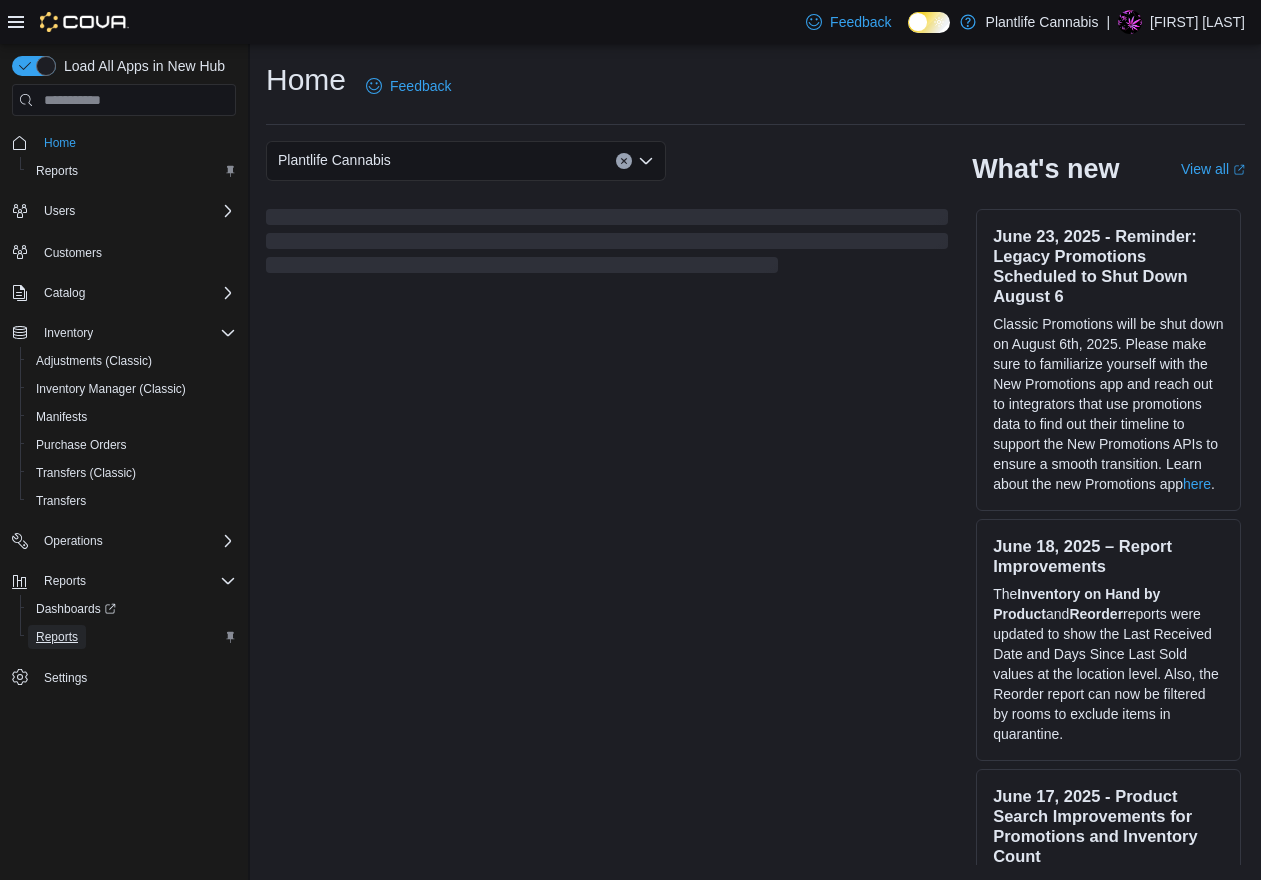 click on "Reports" at bounding box center [57, 171] 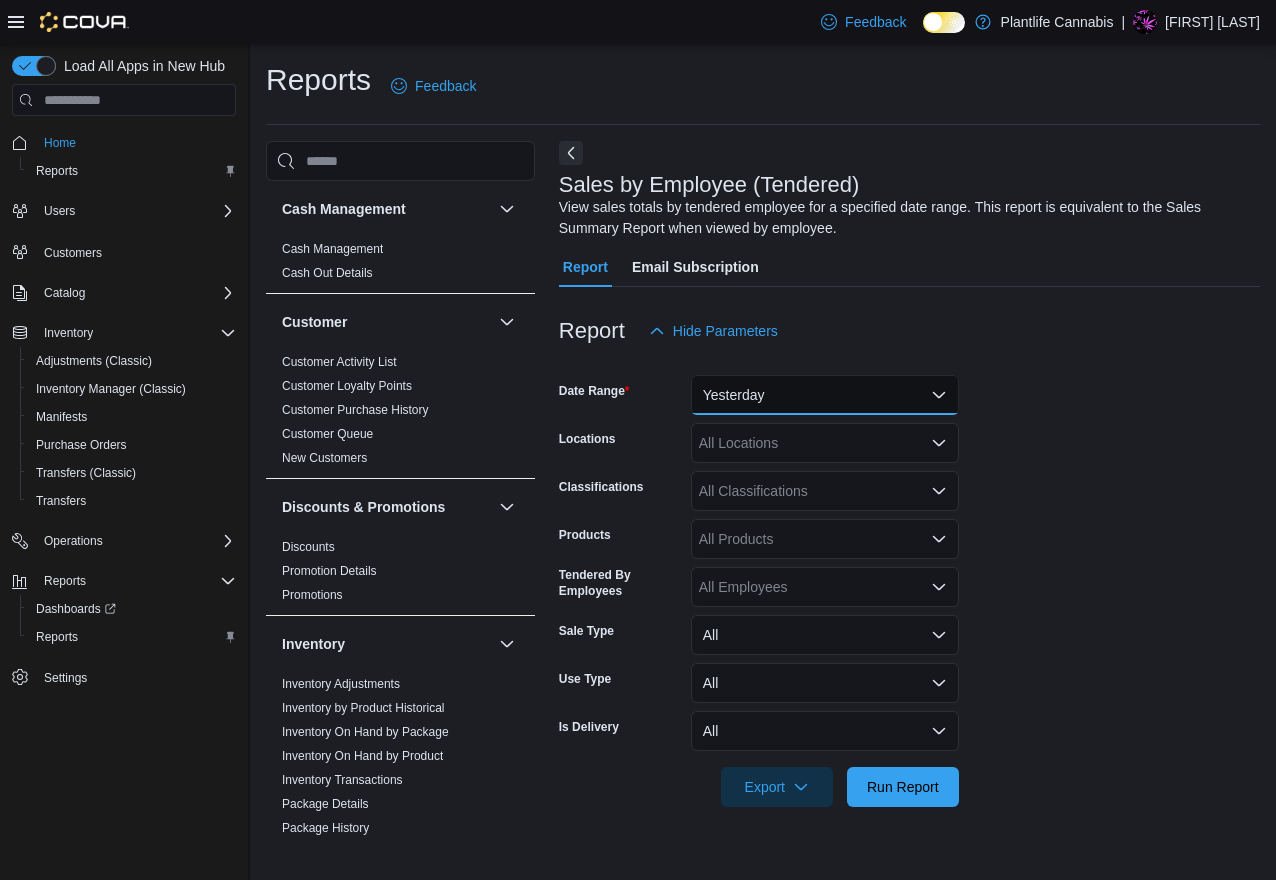 click on "Yesterday" at bounding box center (825, 395) 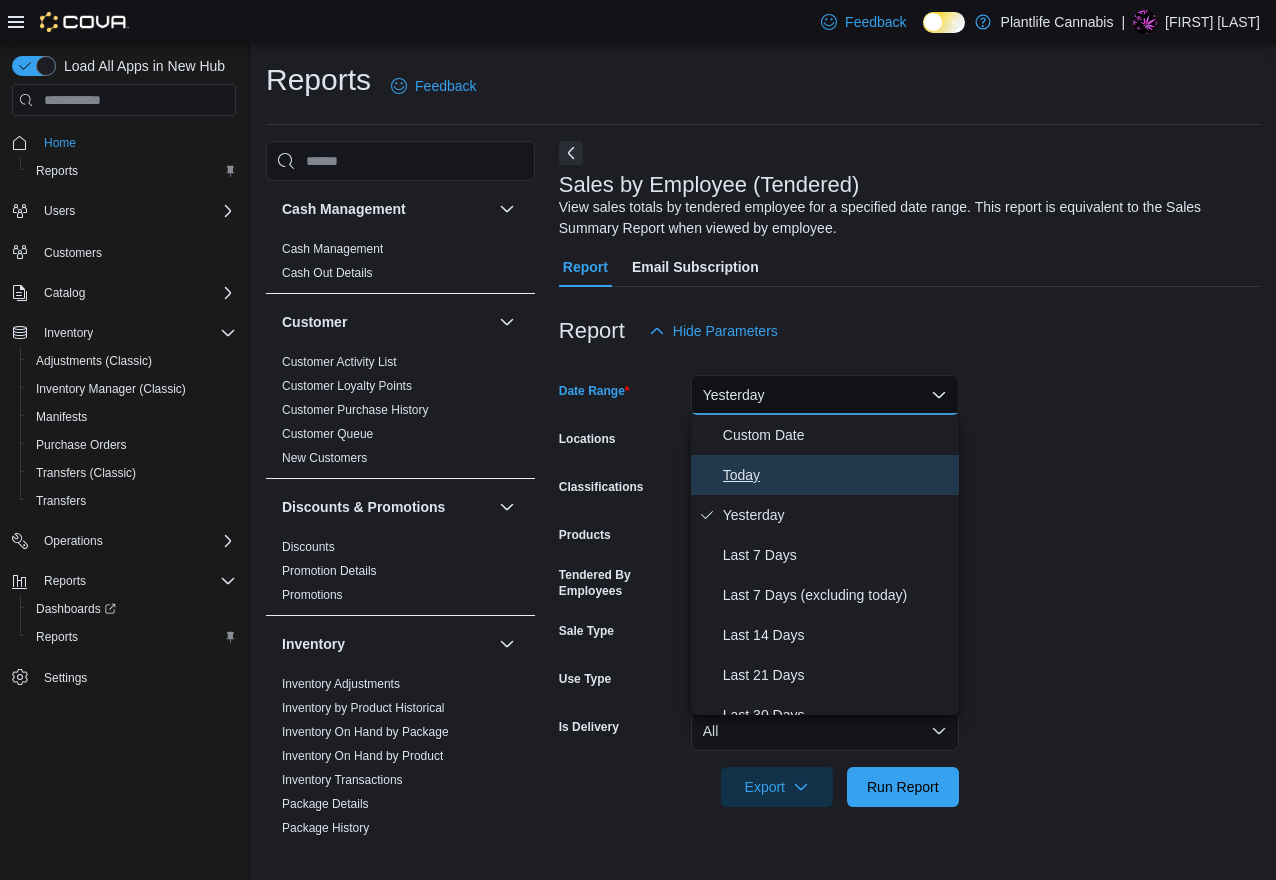 click on "Today" at bounding box center (837, 475) 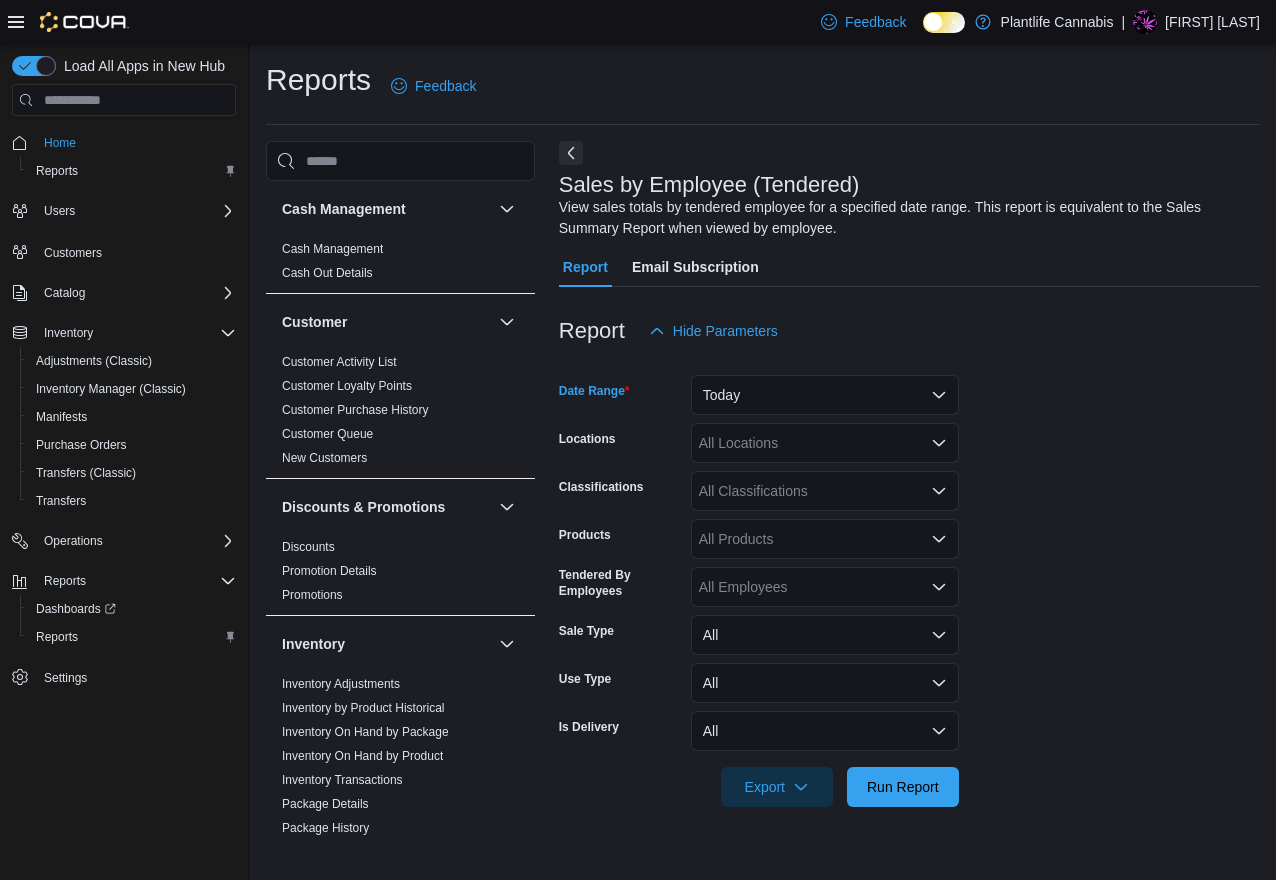click on "All Locations" at bounding box center (825, 443) 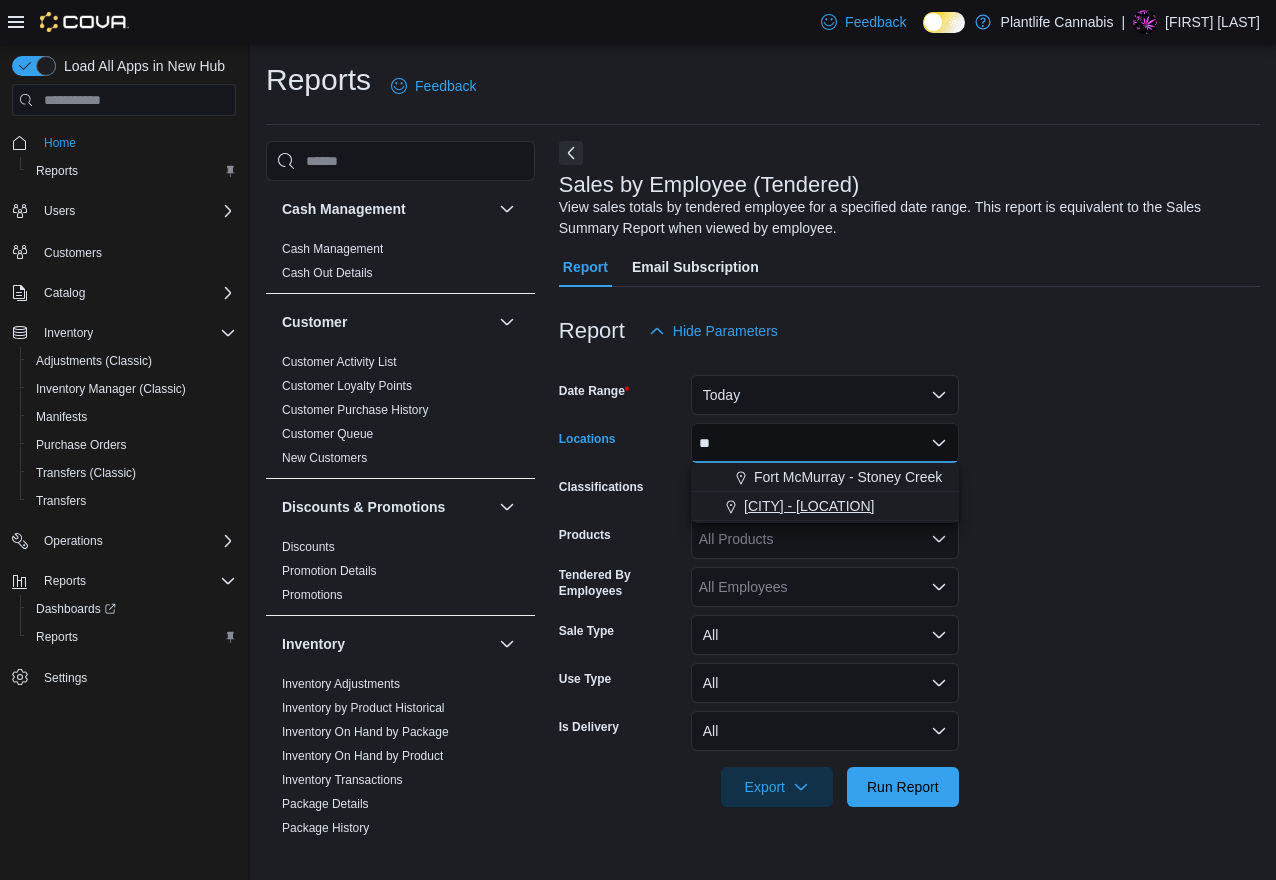 type on "**" 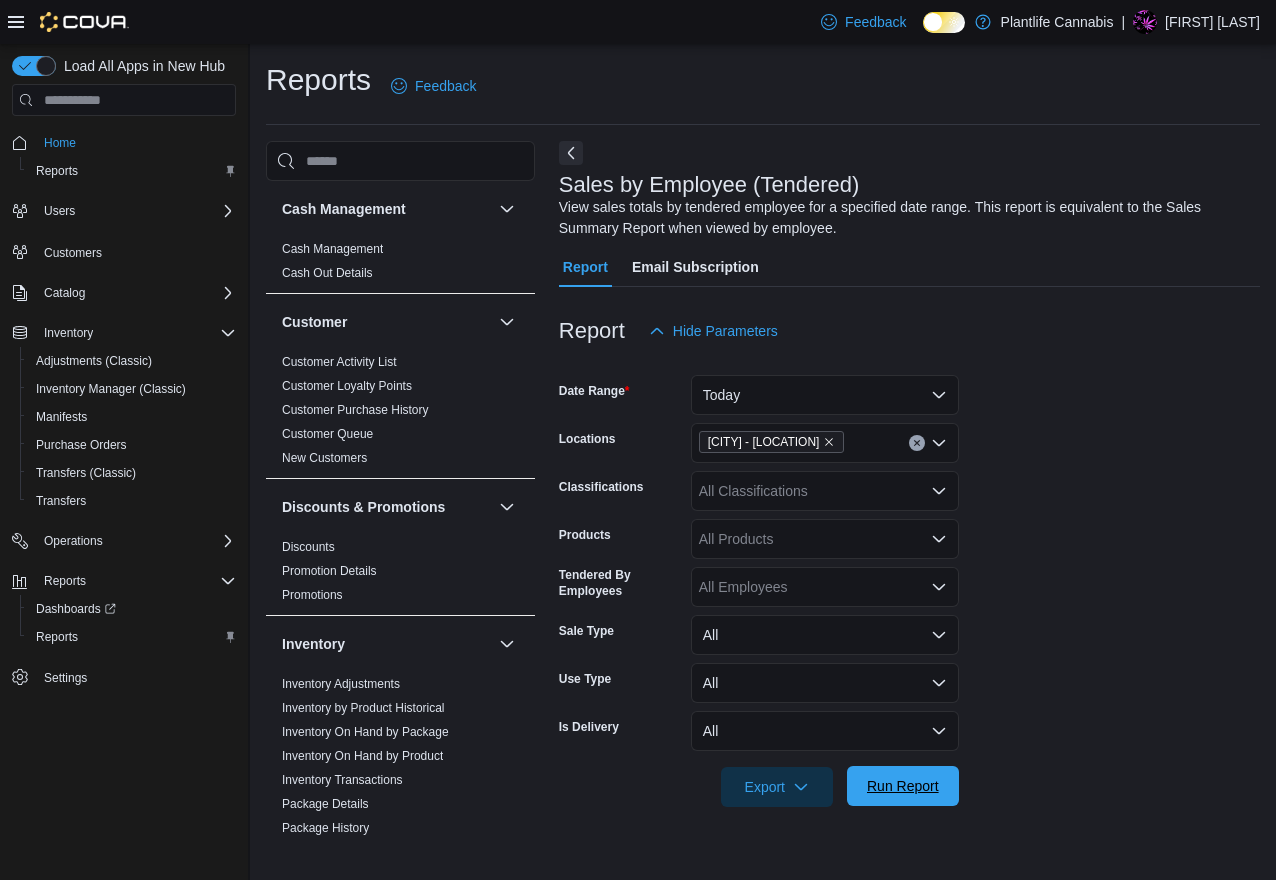 click on "Run Report" at bounding box center [903, 786] 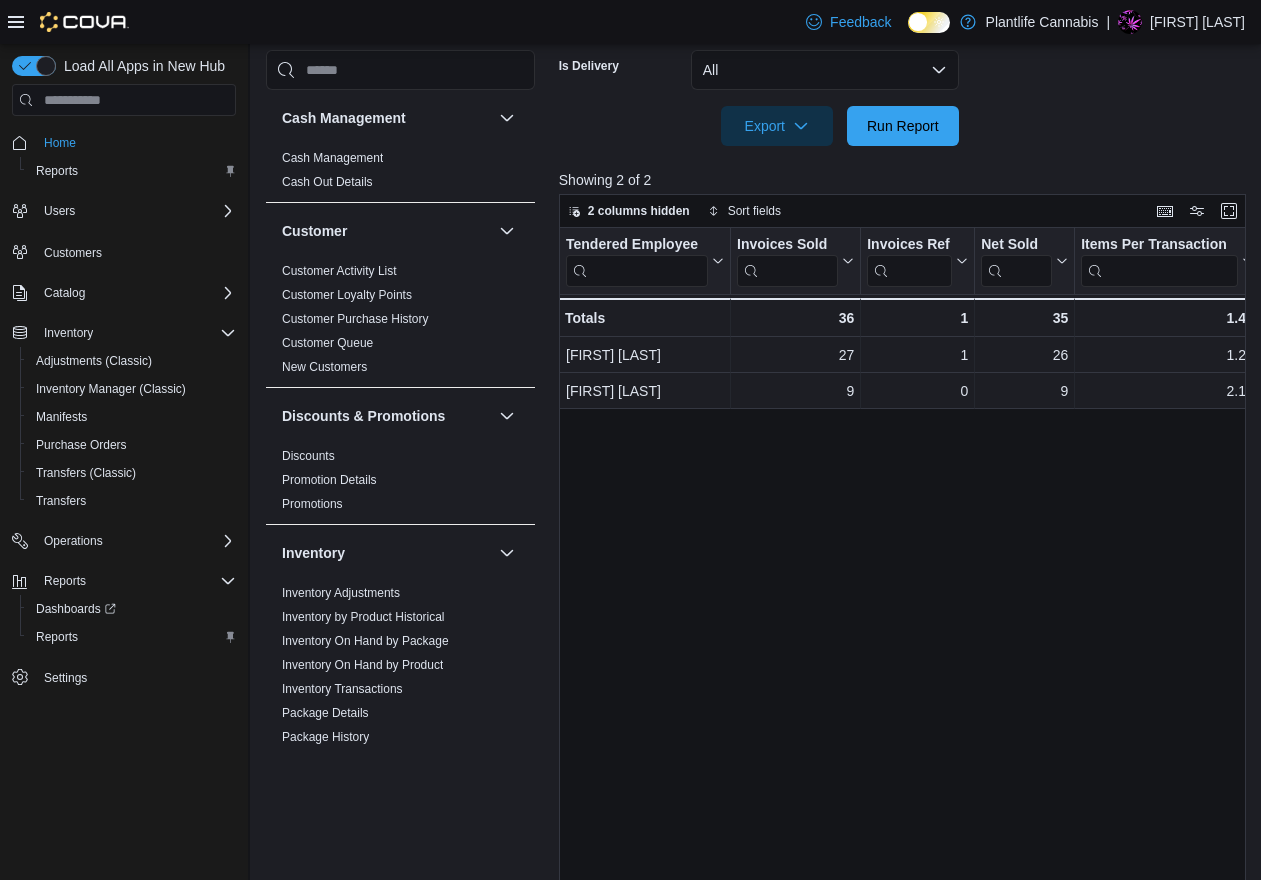 scroll, scrollTop: 695, scrollLeft: 0, axis: vertical 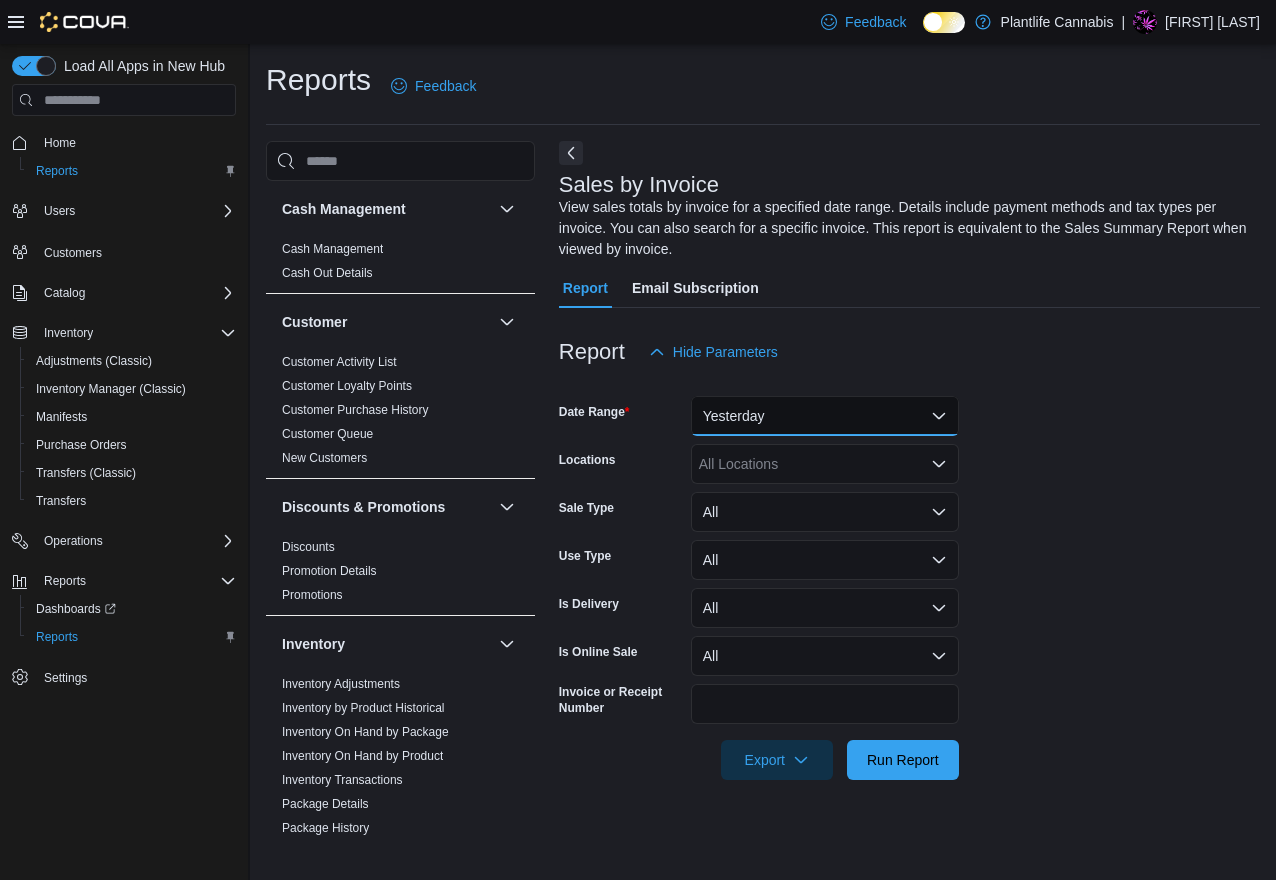 click on "Yesterday" at bounding box center (825, 416) 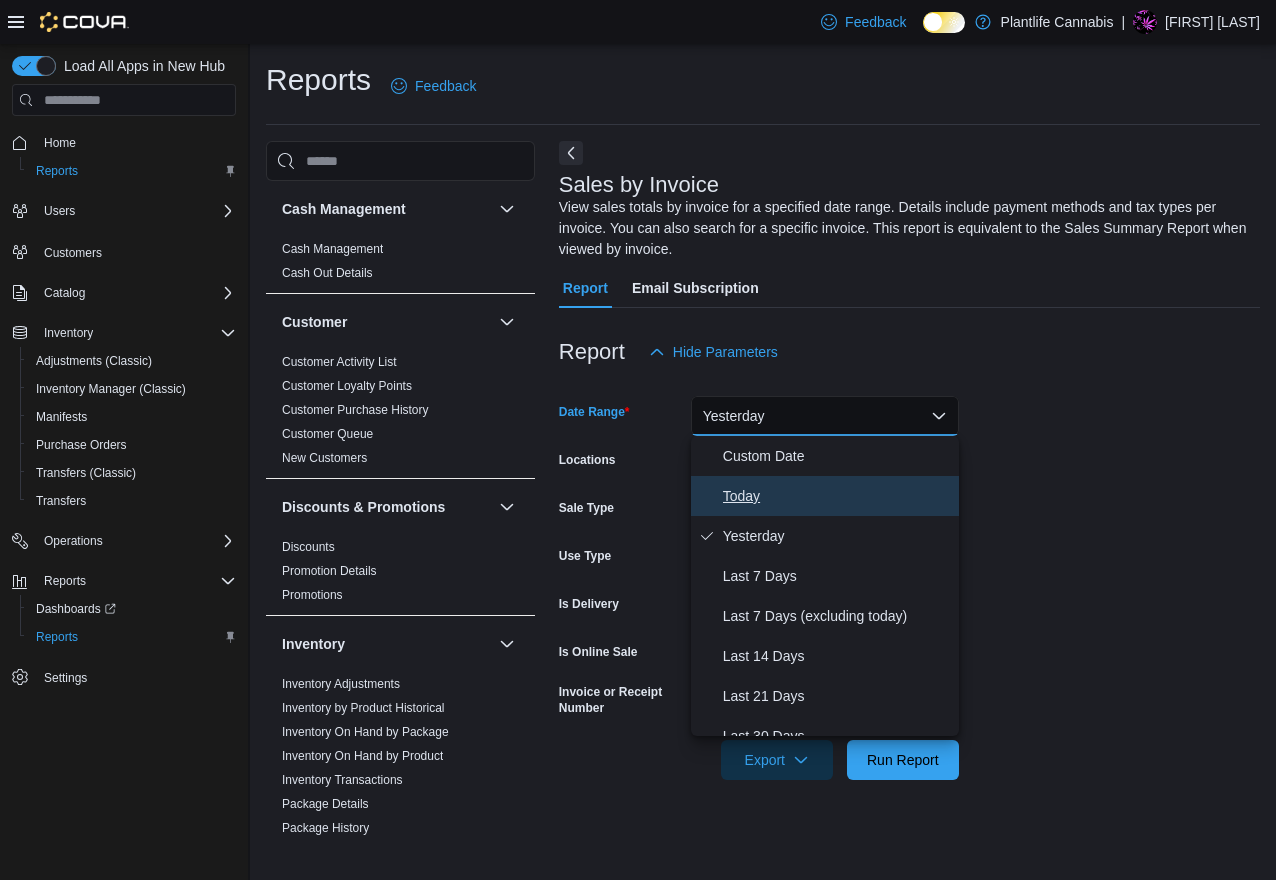 click on "Today" at bounding box center (837, 496) 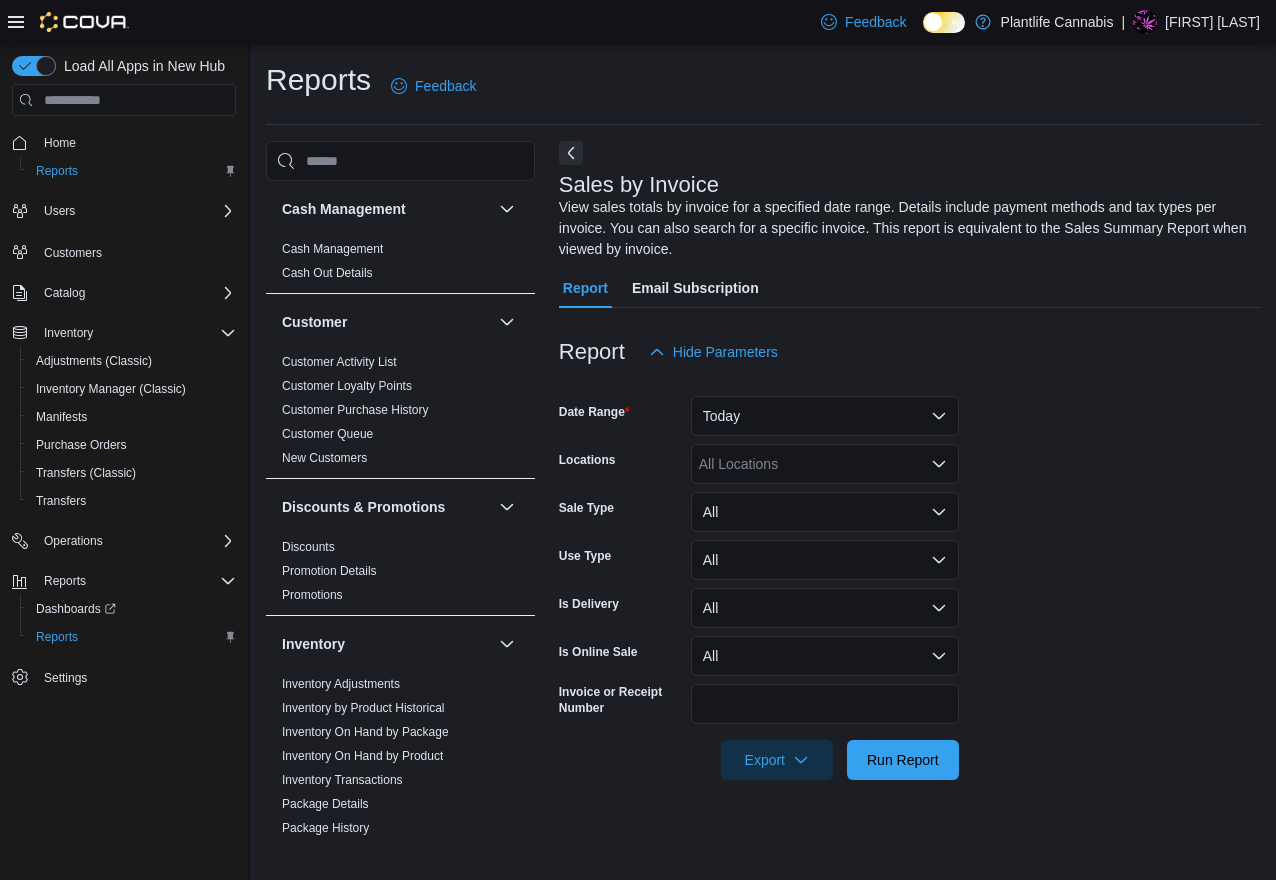 click on "All Locations" at bounding box center [825, 464] 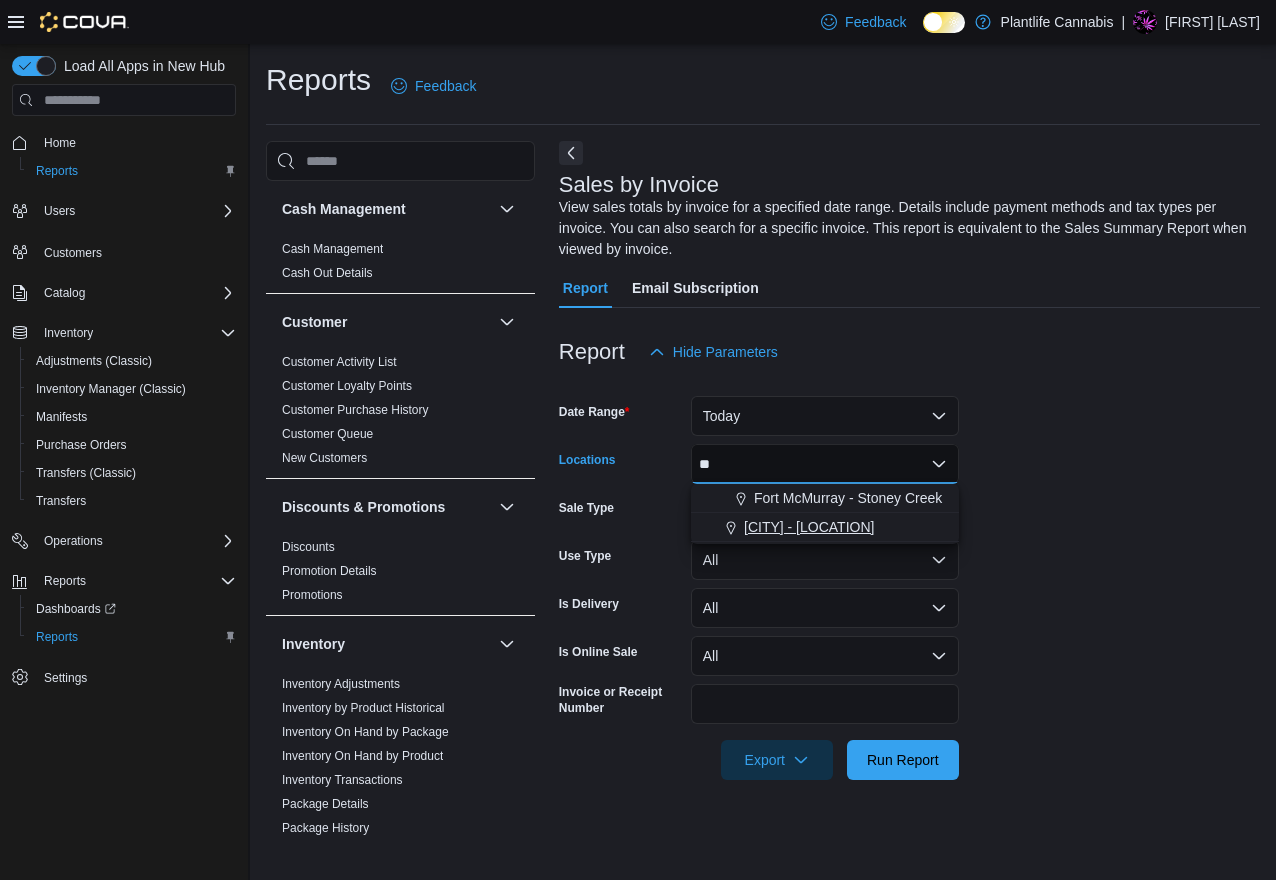 type on "**" 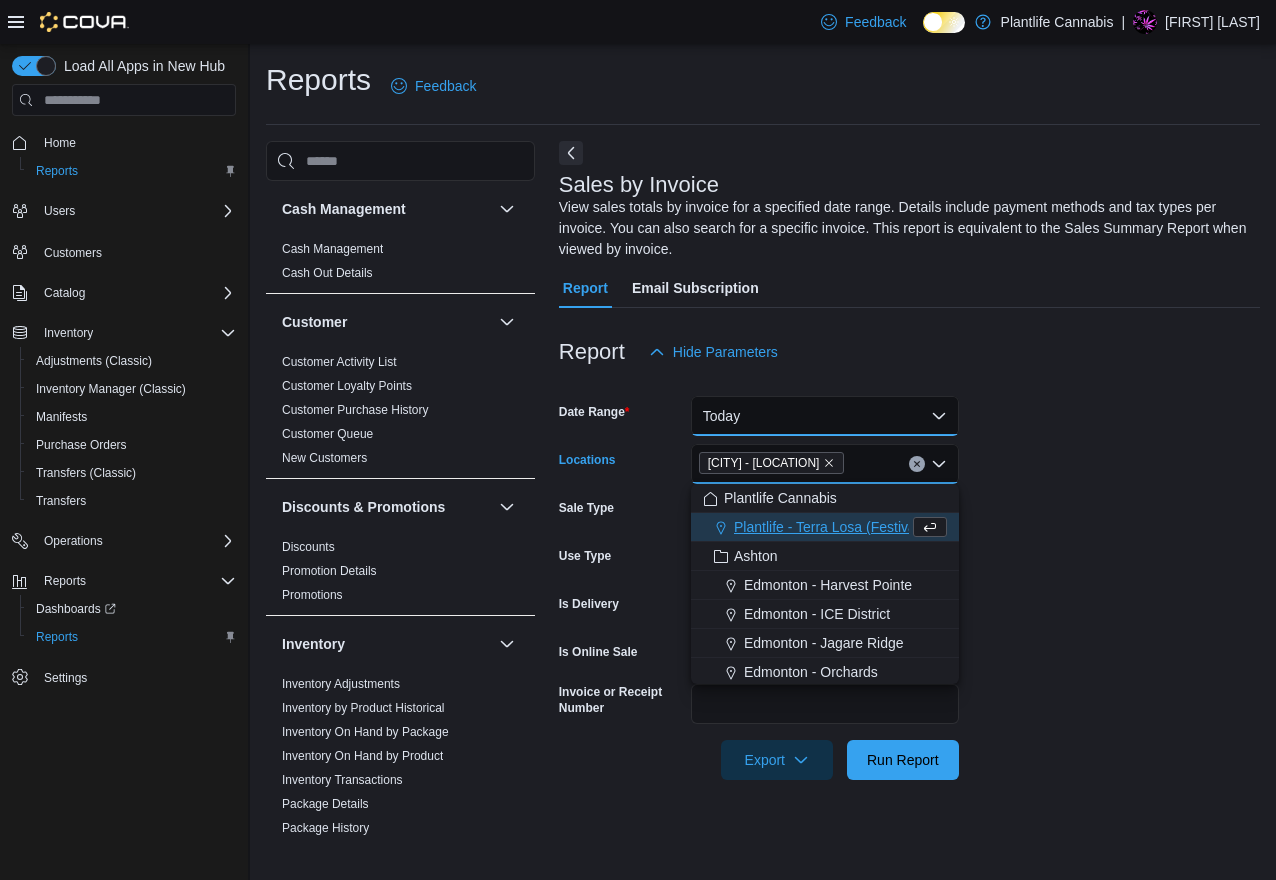 click on "Today" at bounding box center [825, 416] 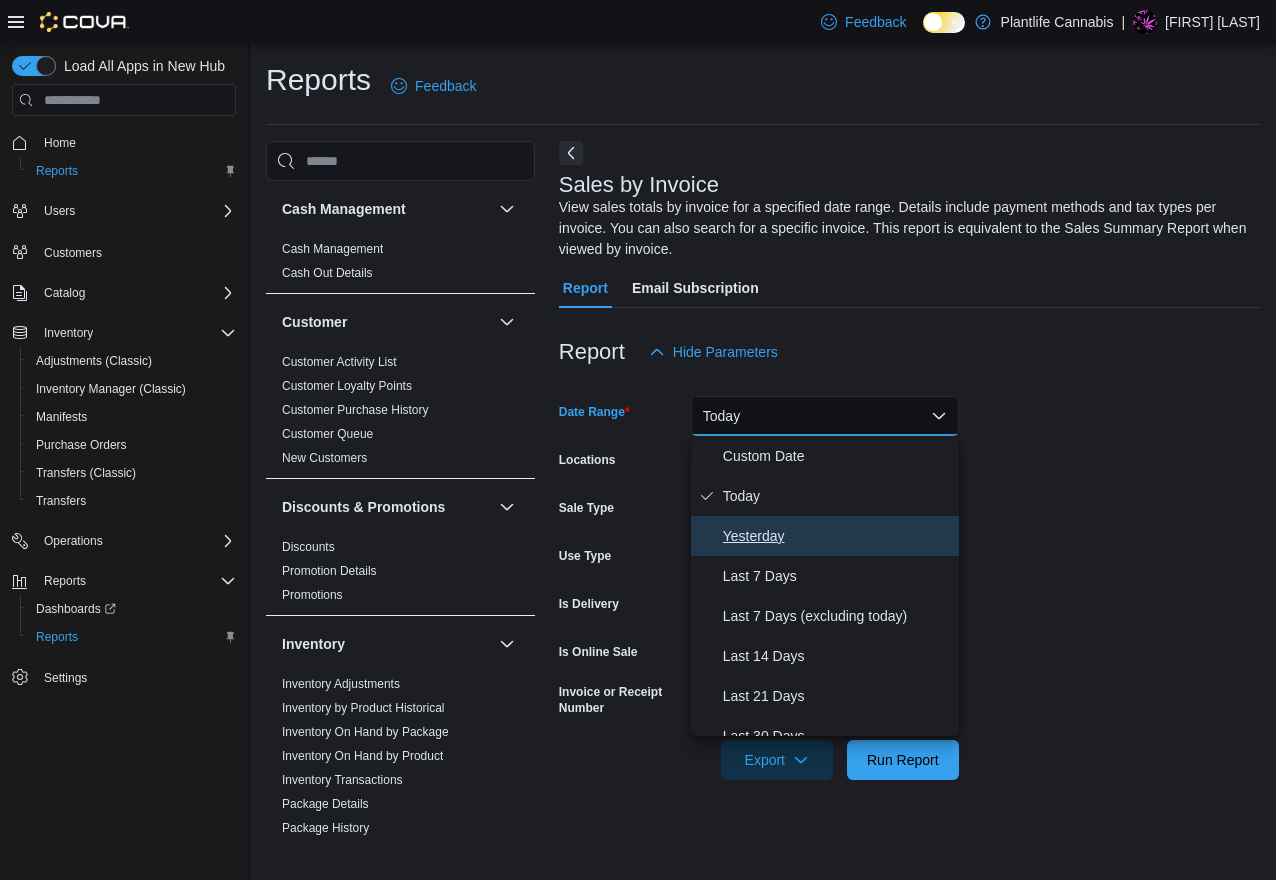 click on "Yesterday" at bounding box center [837, 536] 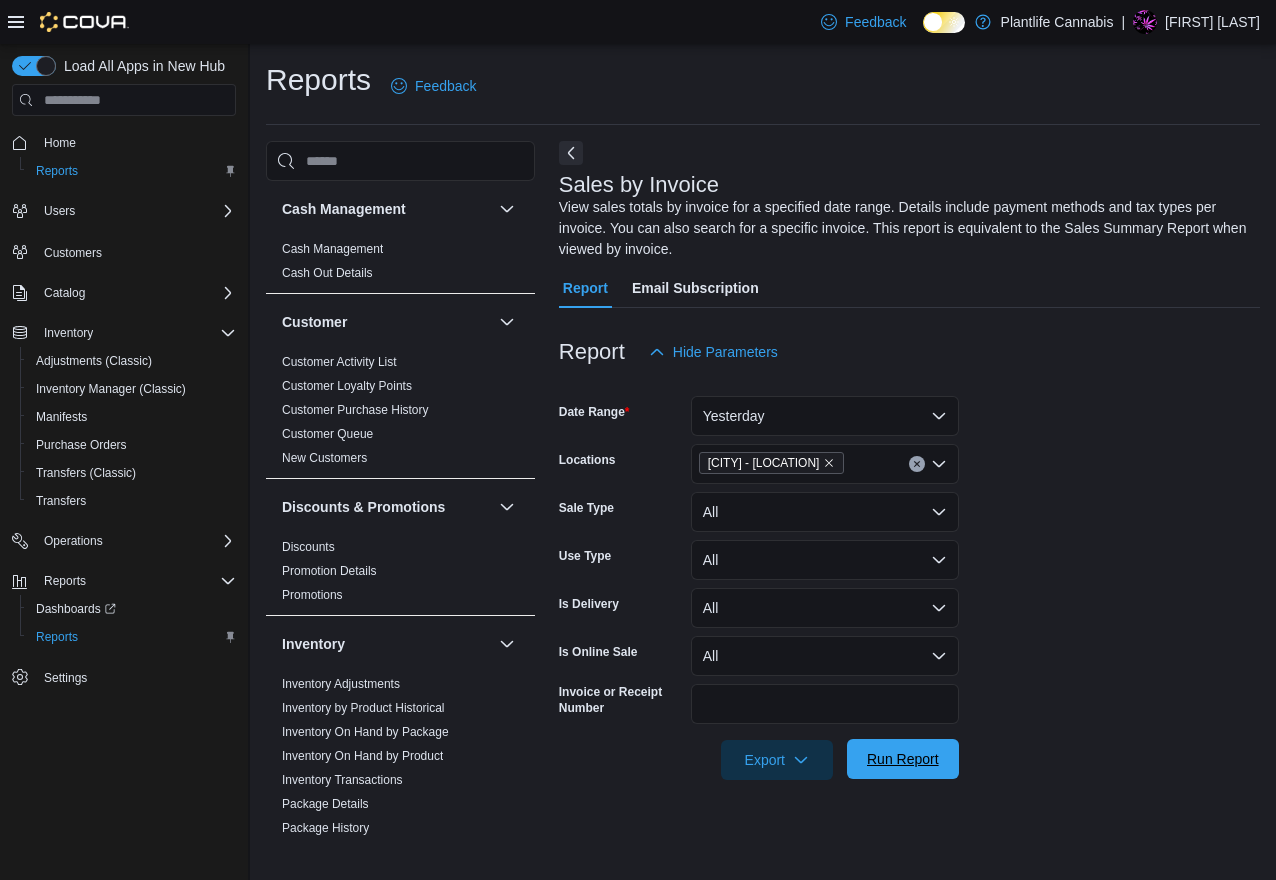click on "Run Report" at bounding box center [903, 759] 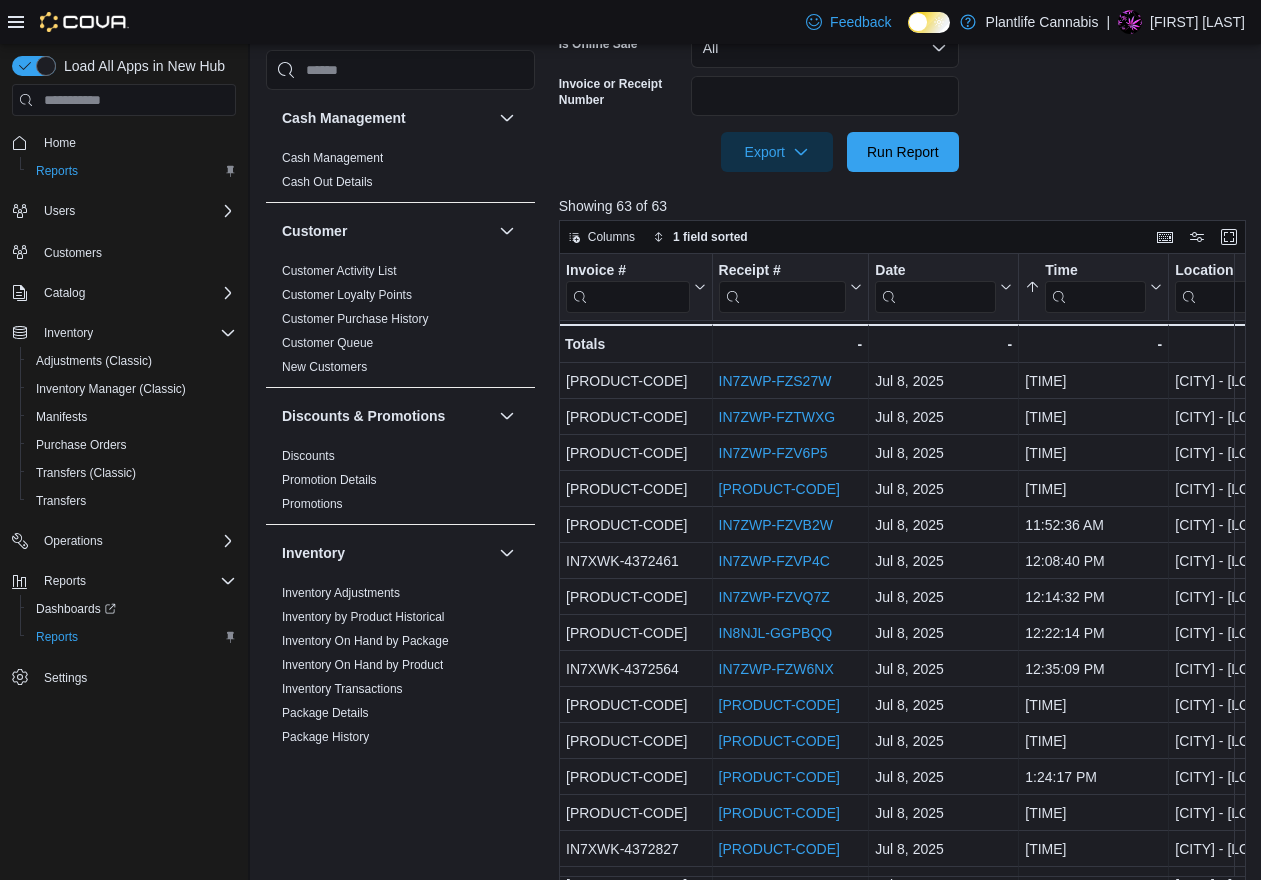scroll, scrollTop: 668, scrollLeft: 0, axis: vertical 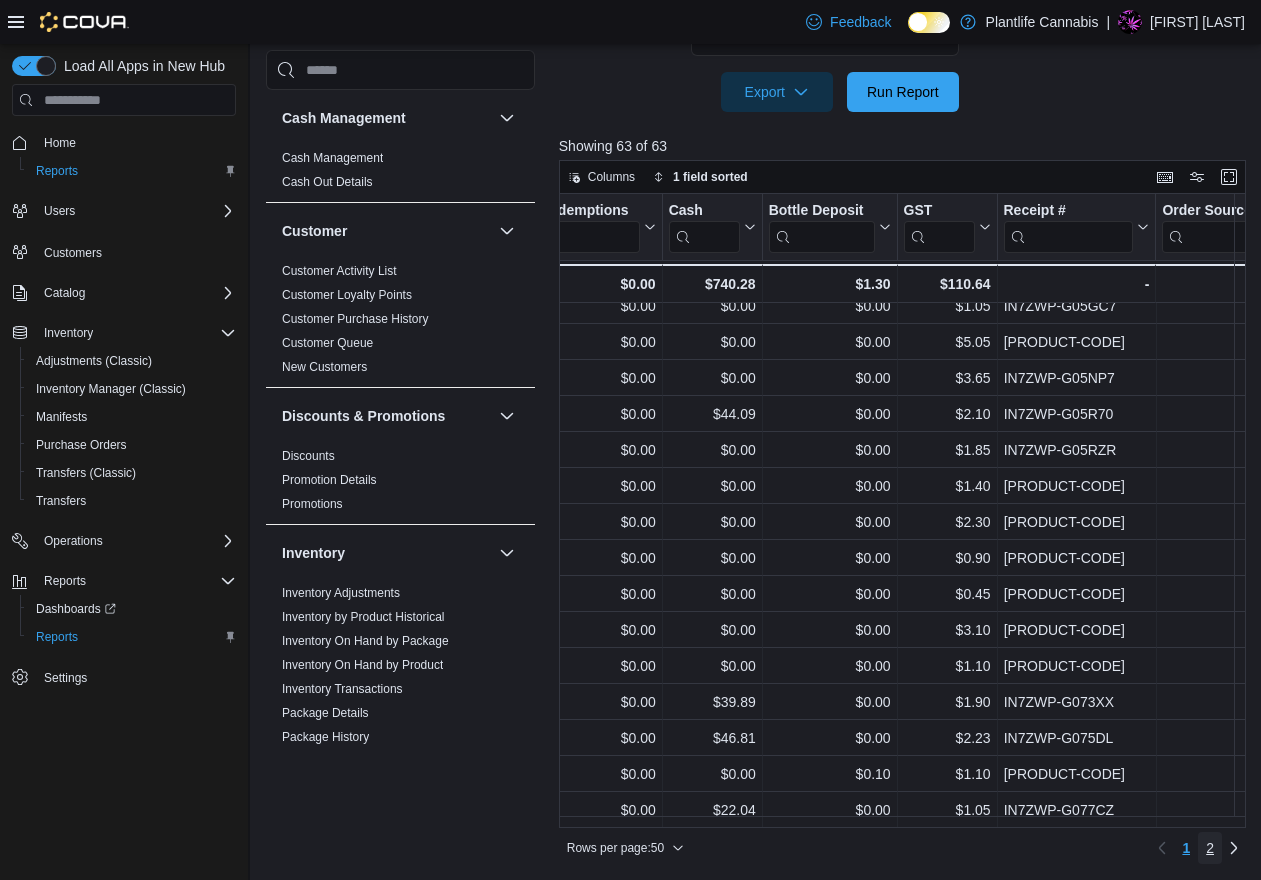 click on "2" at bounding box center [1210, 848] 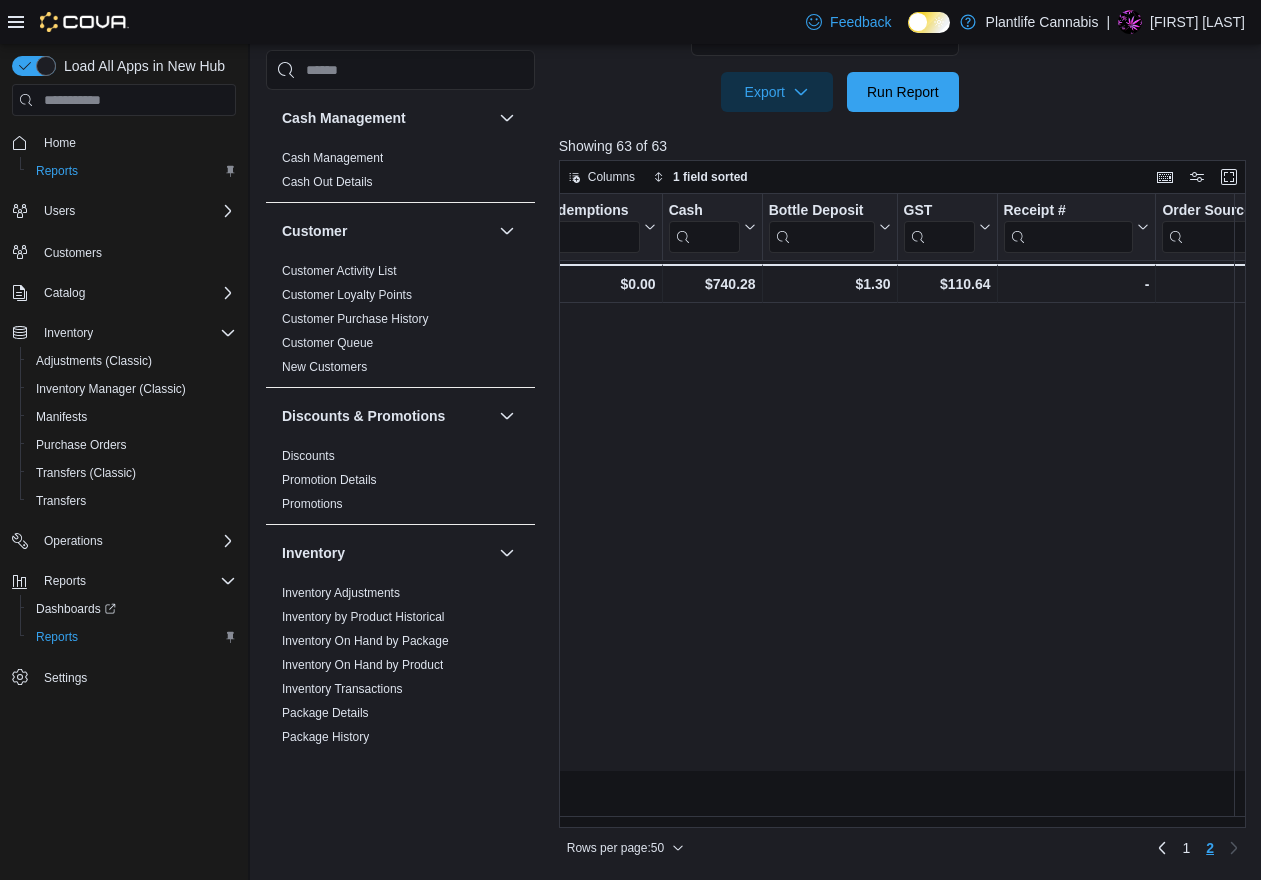 scroll, scrollTop: 0, scrollLeft: 0, axis: both 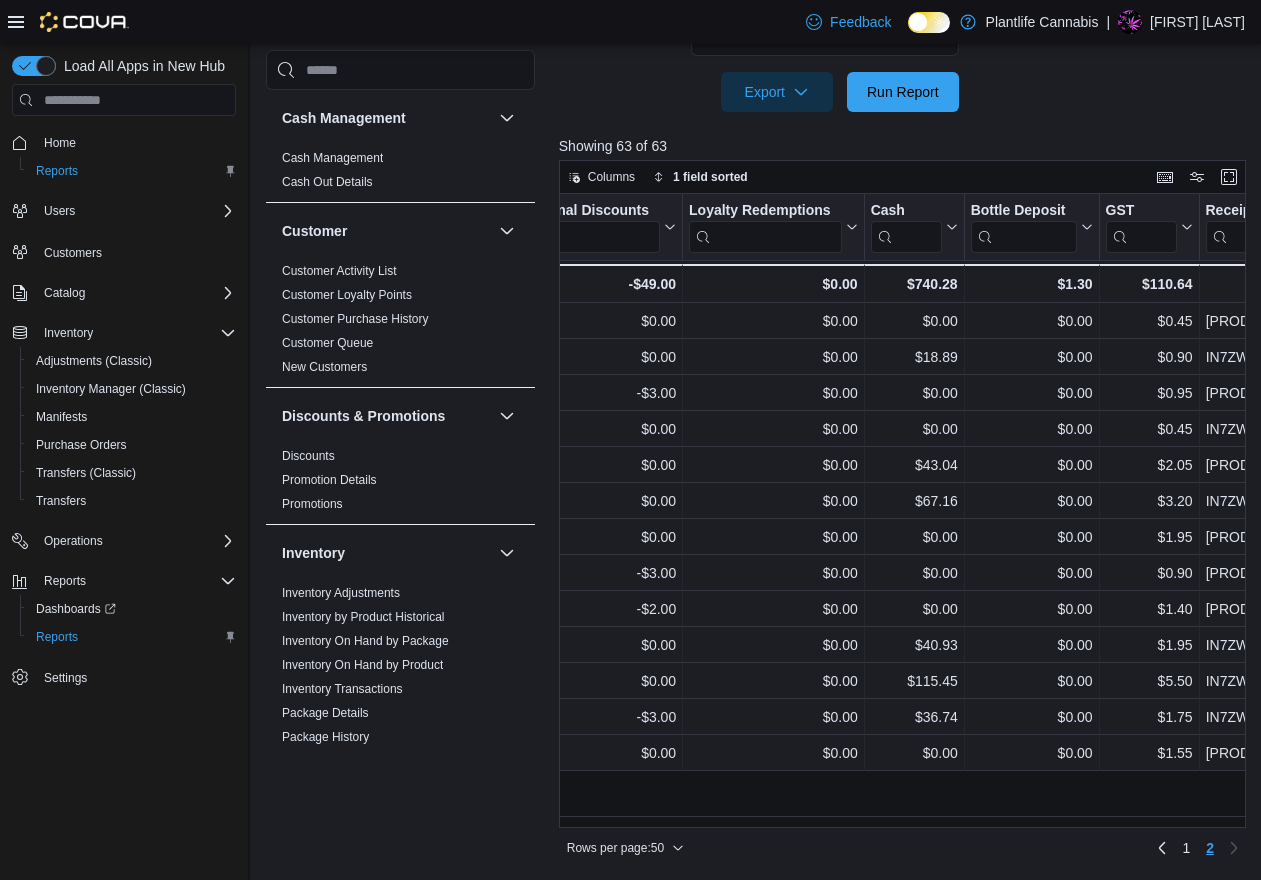 drag, startPoint x: 1124, startPoint y: 831, endPoint x: 1113, endPoint y: 831, distance: 11 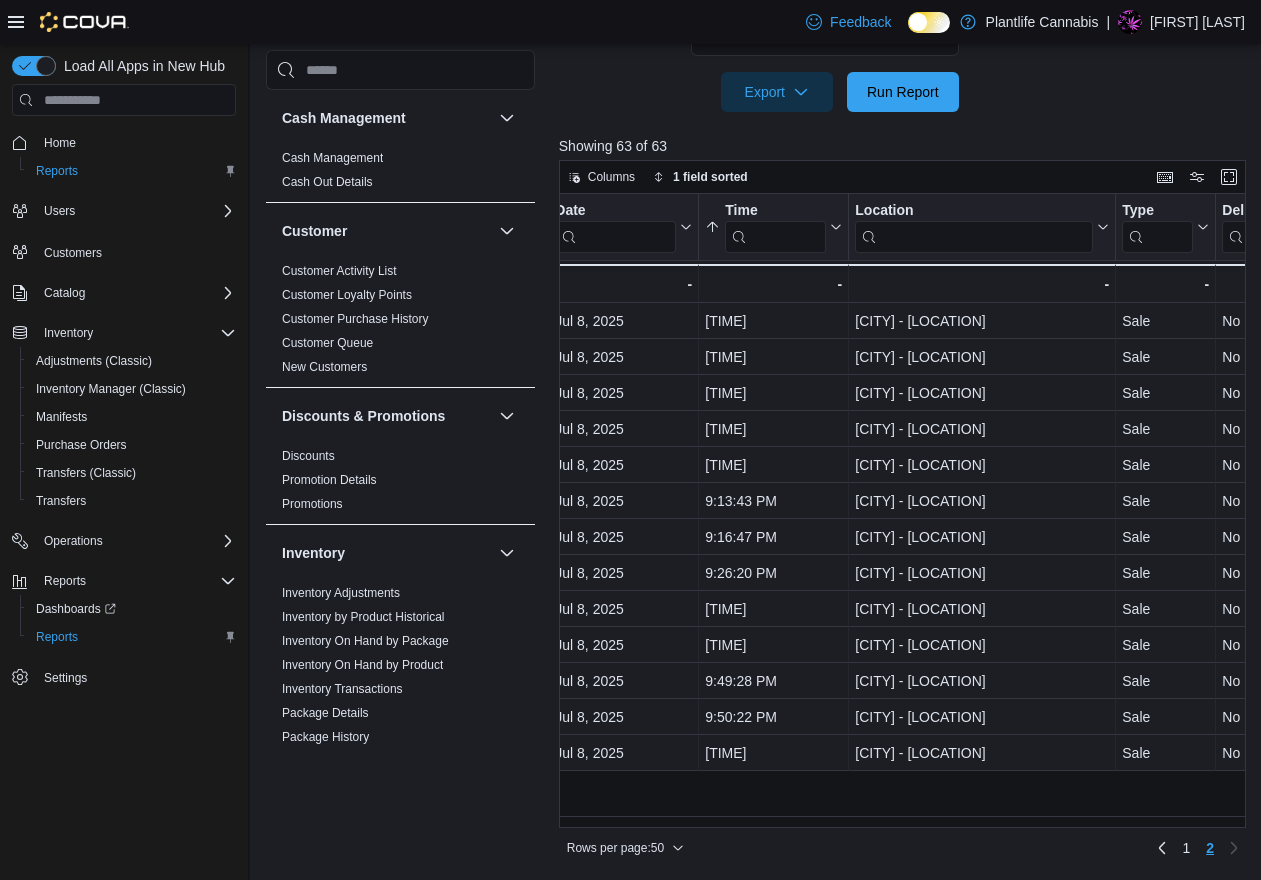 scroll, scrollTop: 0, scrollLeft: 0, axis: both 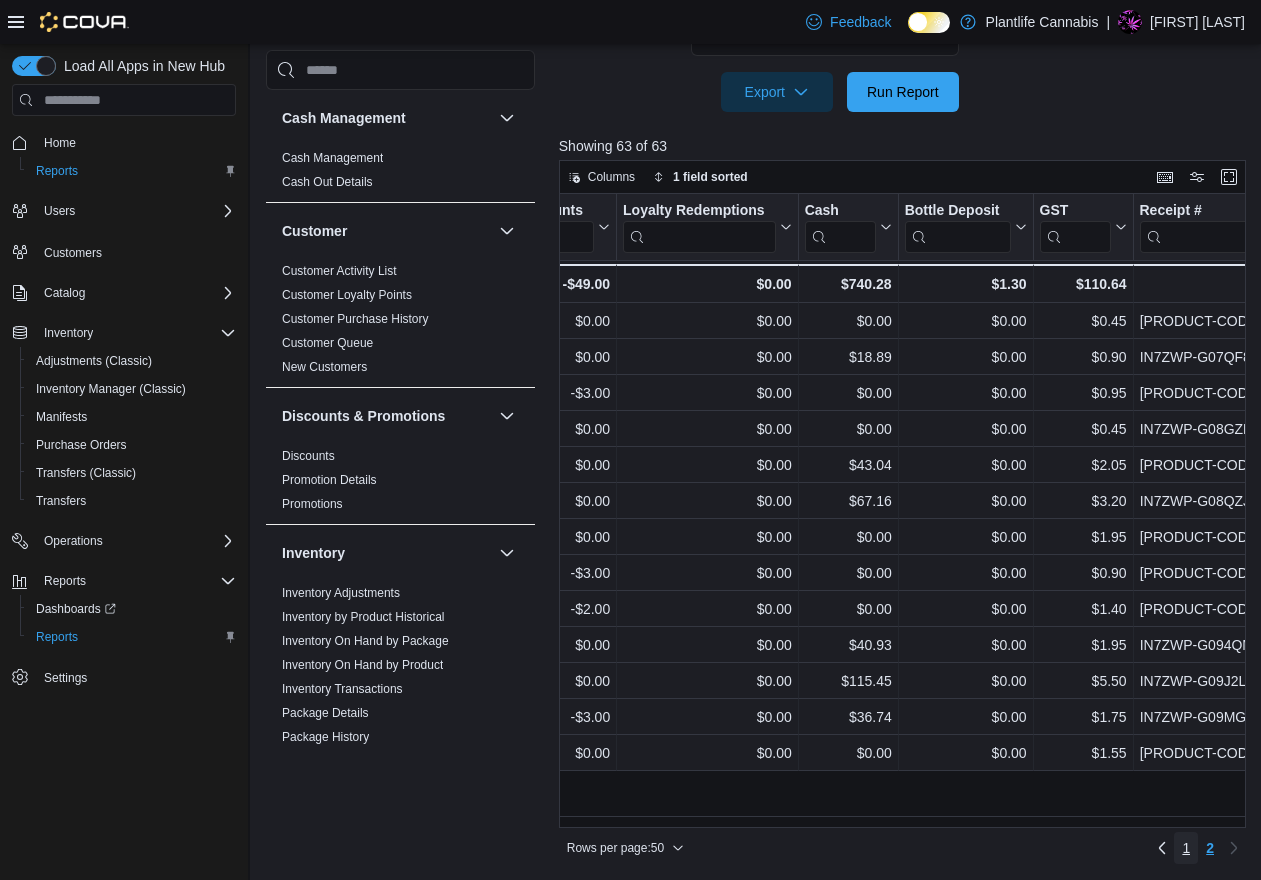 click on "1" at bounding box center (1186, 848) 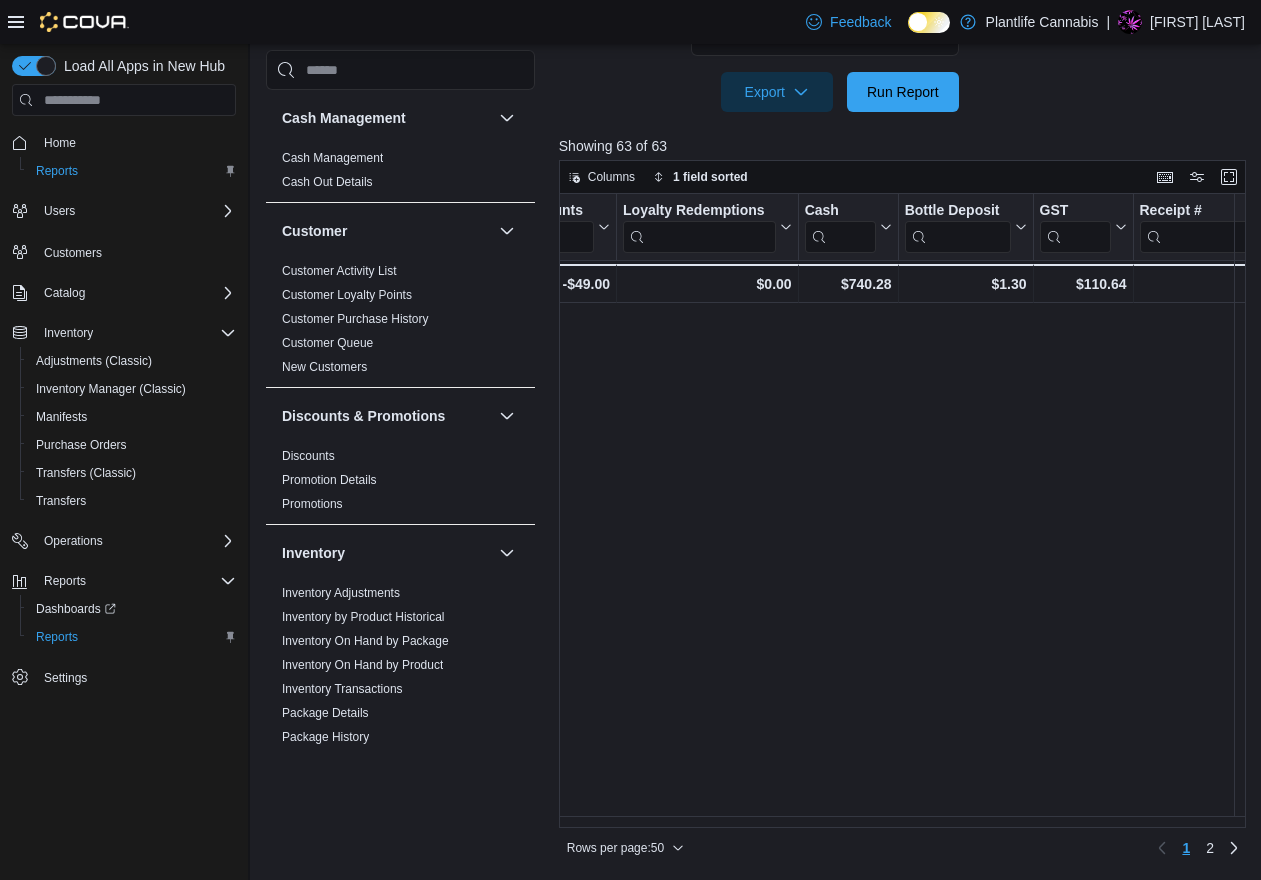 scroll, scrollTop: 0, scrollLeft: 0, axis: both 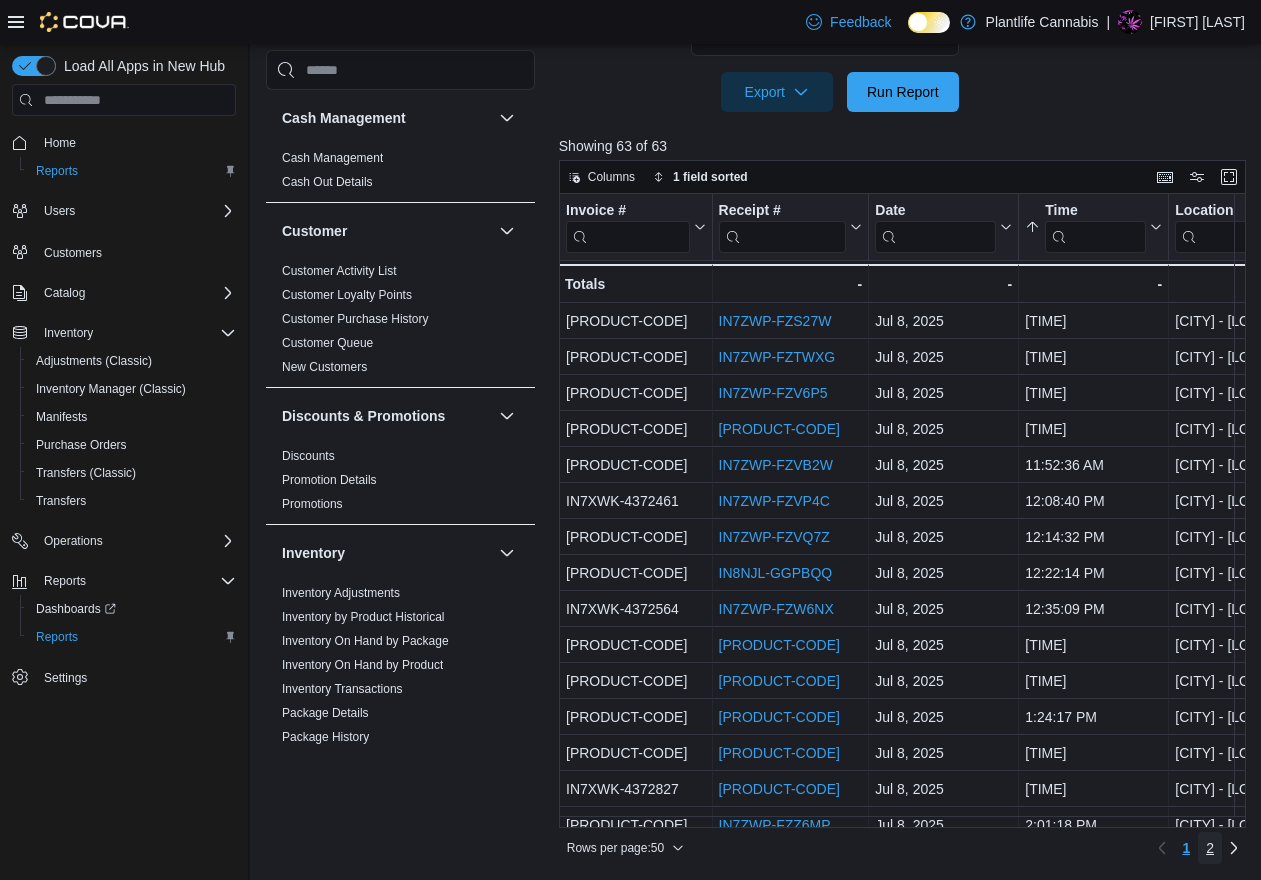 click on "2" at bounding box center (1210, 848) 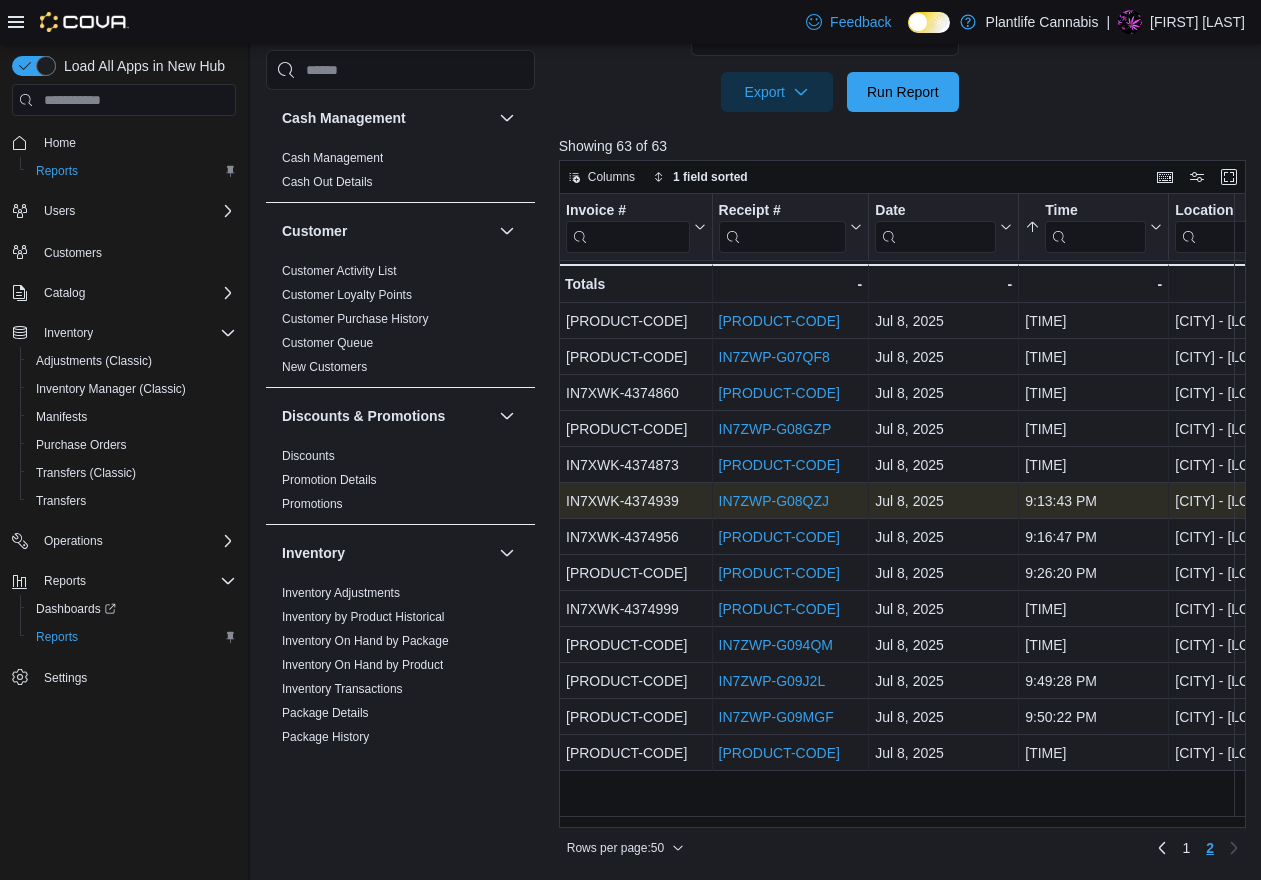 click on "IN7ZWP-G08QZJ" at bounding box center (773, 501) 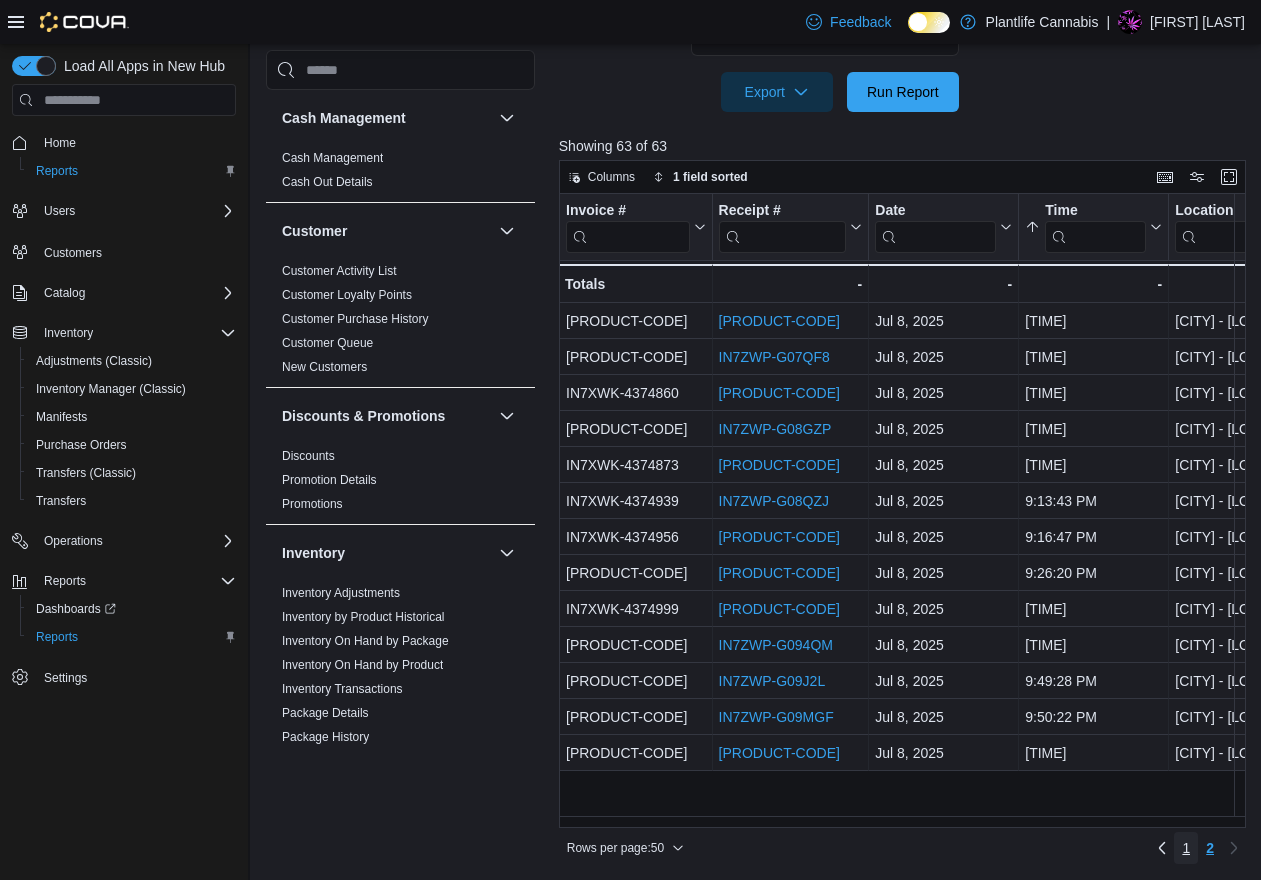 drag, startPoint x: 1184, startPoint y: 853, endPoint x: 1110, endPoint y: 875, distance: 77.201035 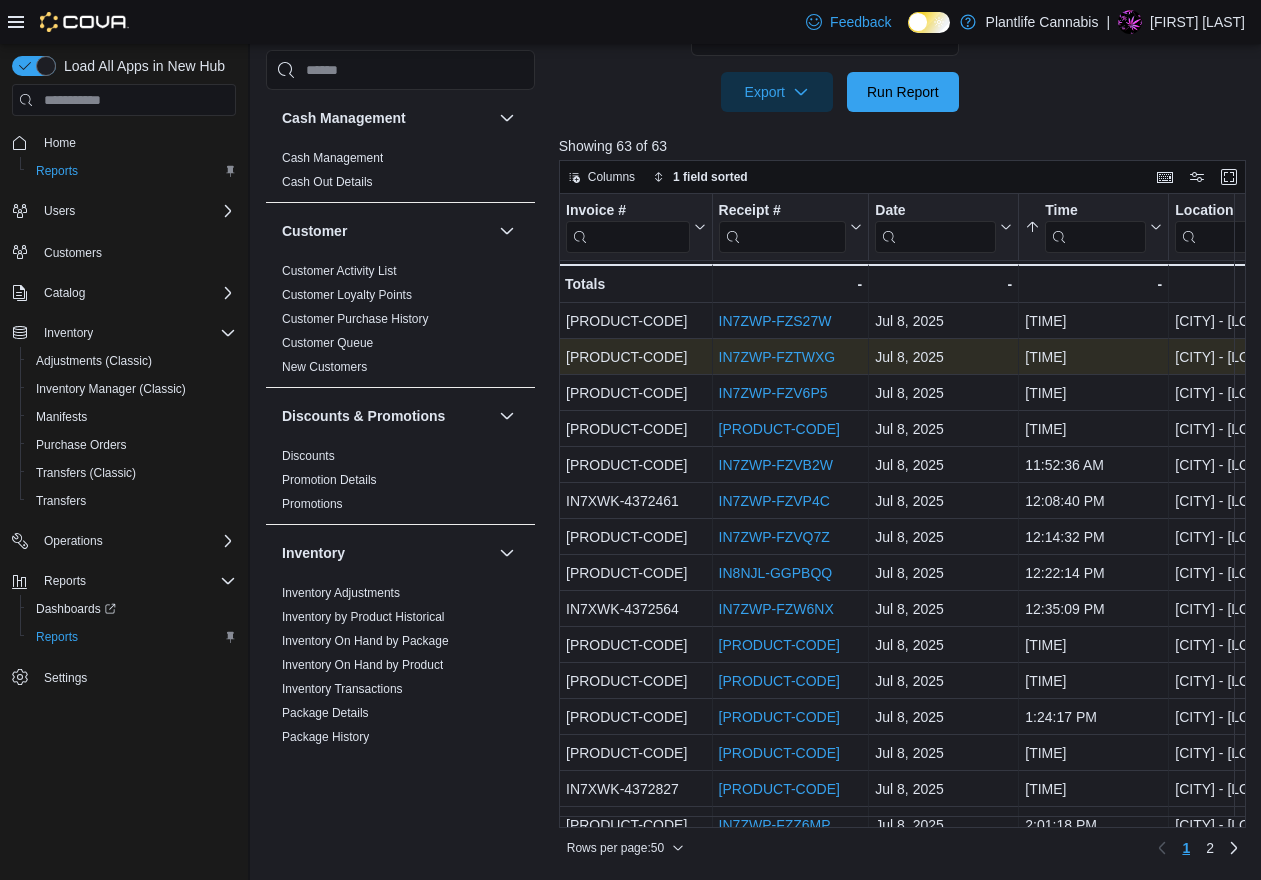 click on "IN7ZWP-FZTWXG" at bounding box center [776, 357] 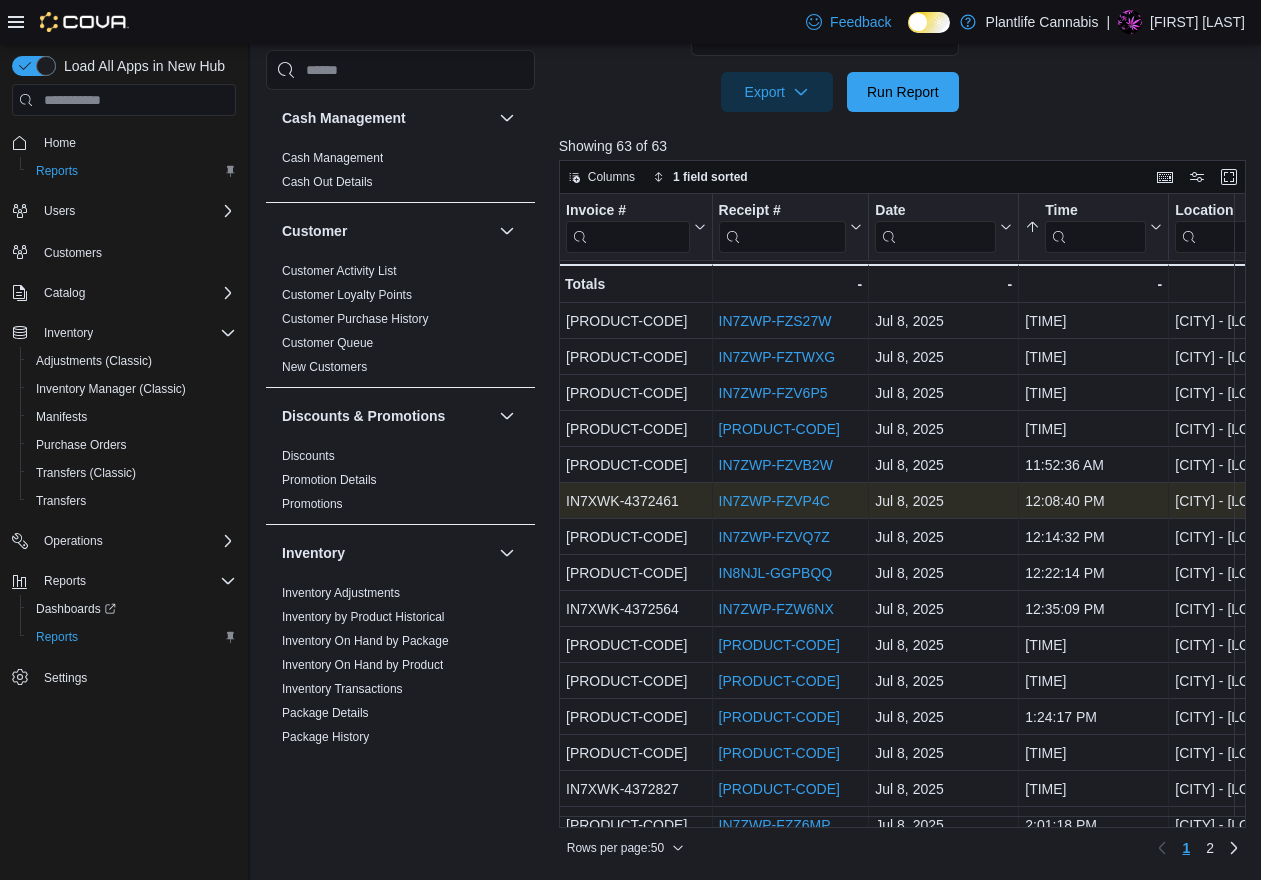 click on "IN7ZWP-FZVP4C" at bounding box center (773, 501) 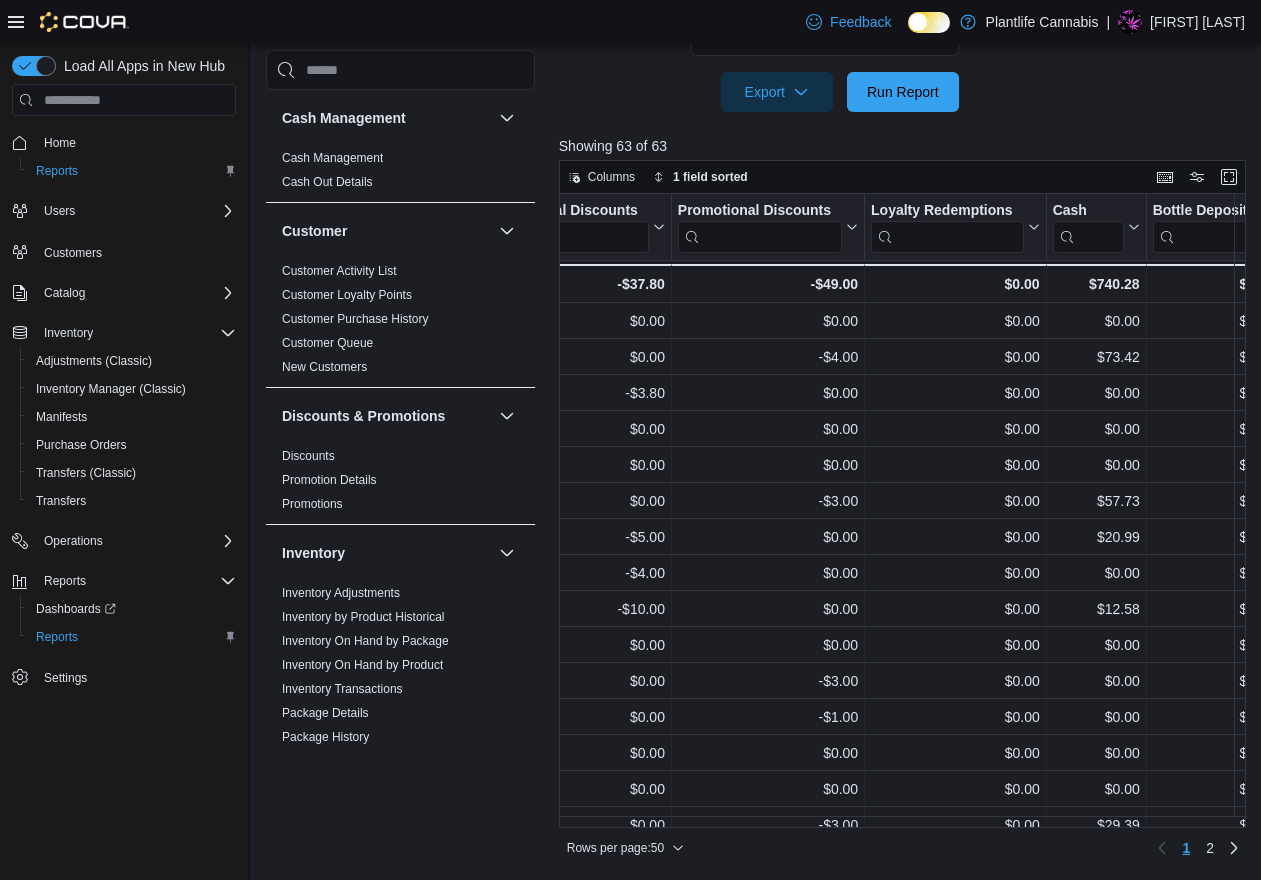 scroll, scrollTop: 0, scrollLeft: 3634, axis: horizontal 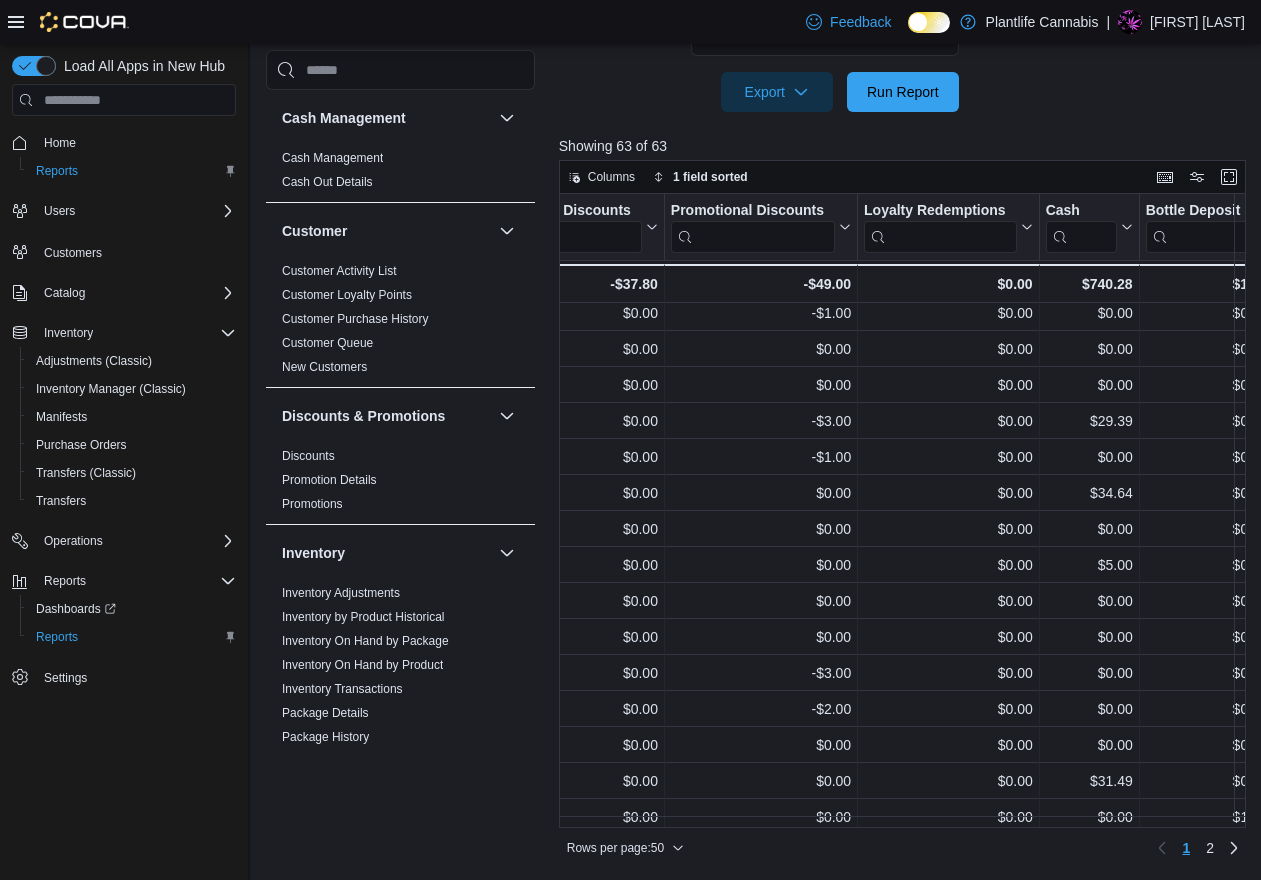 click on "Rows per page :  50 Page 1 of 2 1 2" at bounding box center [902, 846] 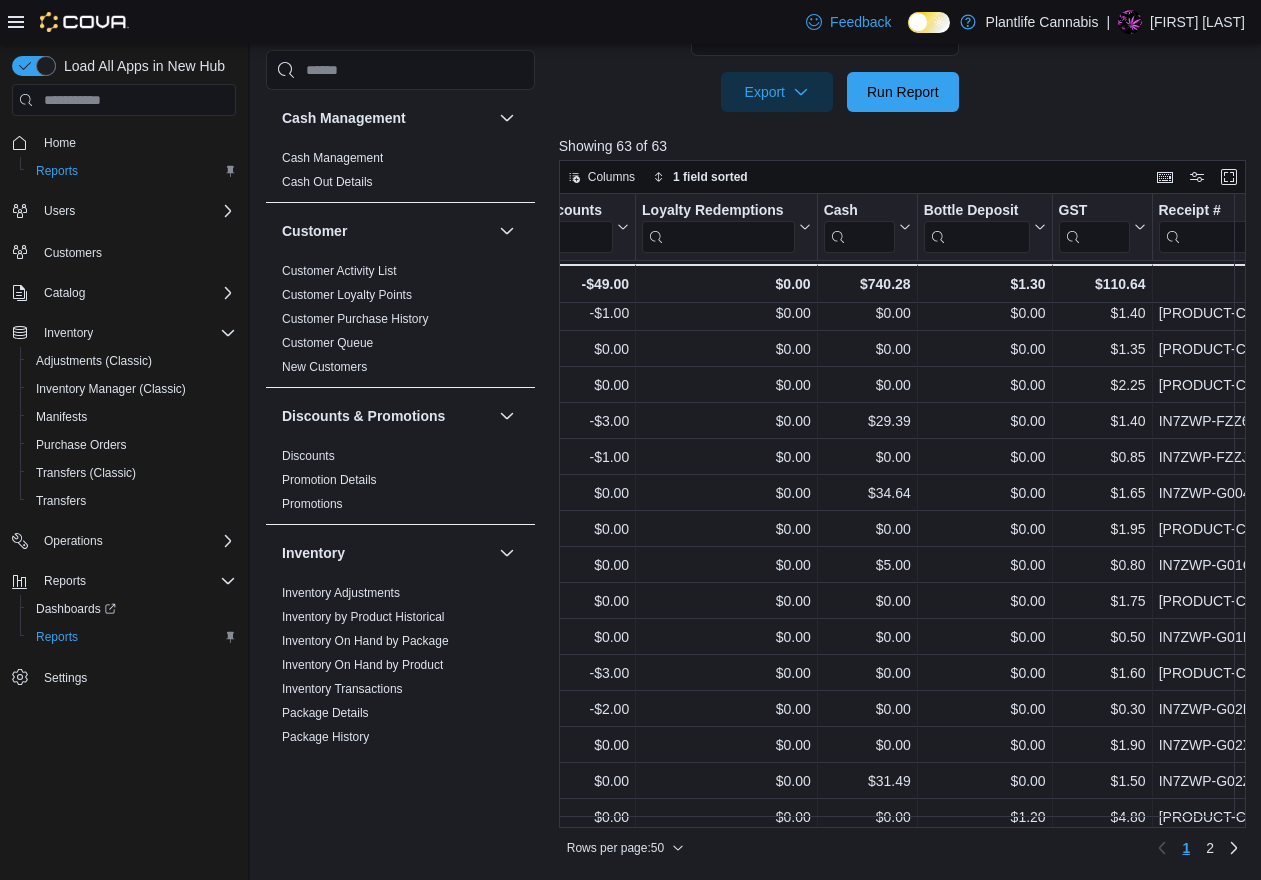 scroll, scrollTop: 404, scrollLeft: 3863, axis: both 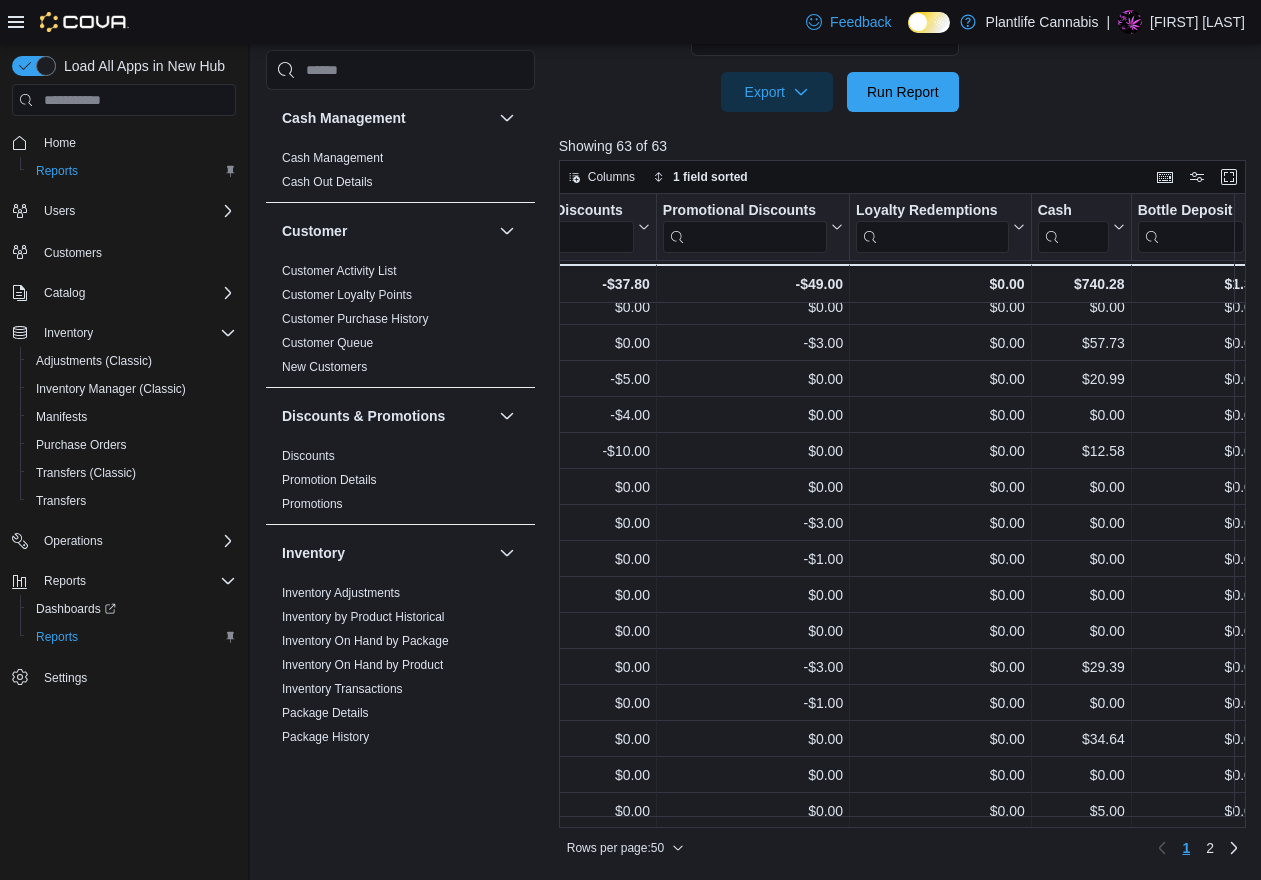 drag, startPoint x: 1100, startPoint y: 827, endPoint x: 1038, endPoint y: 836, distance: 62.649822 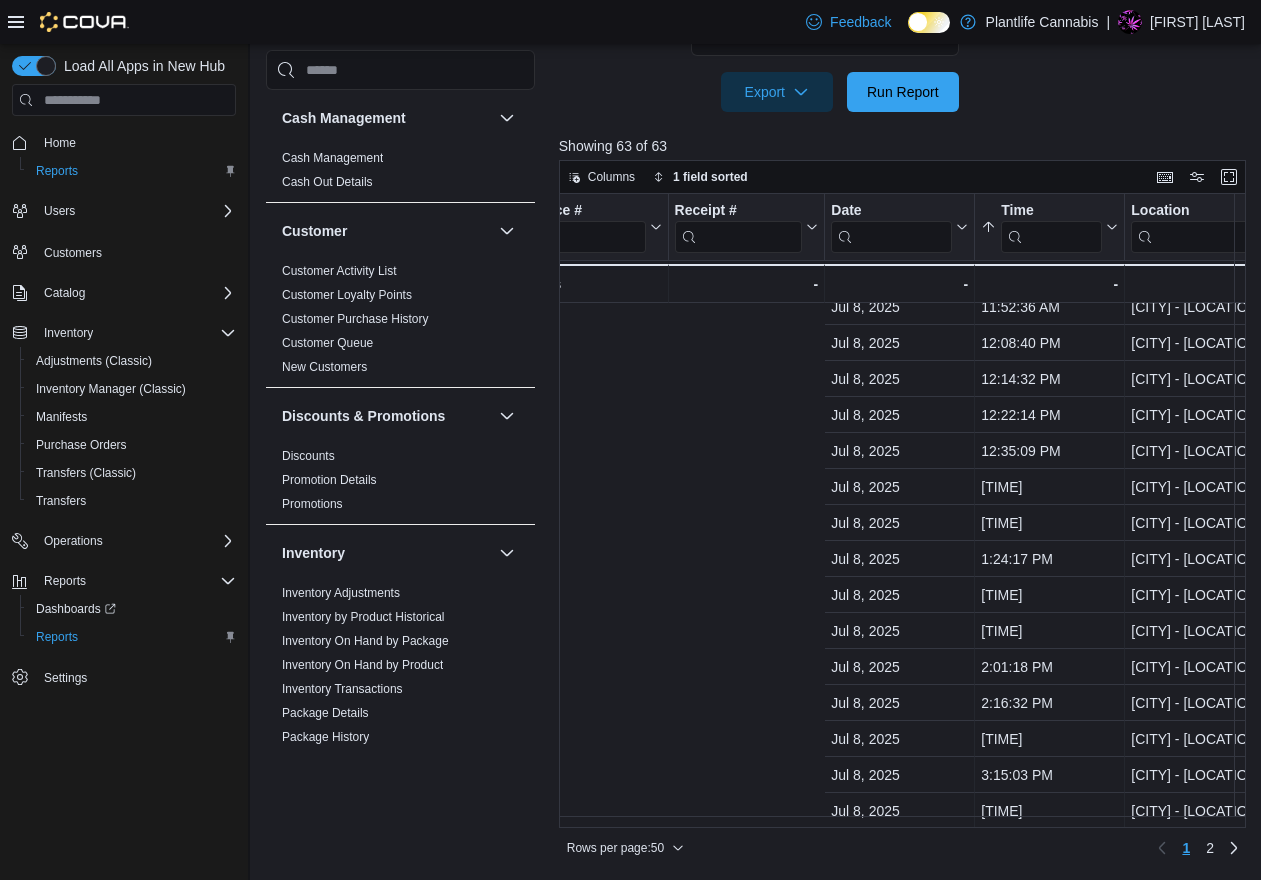 scroll, scrollTop: 158, scrollLeft: 0, axis: vertical 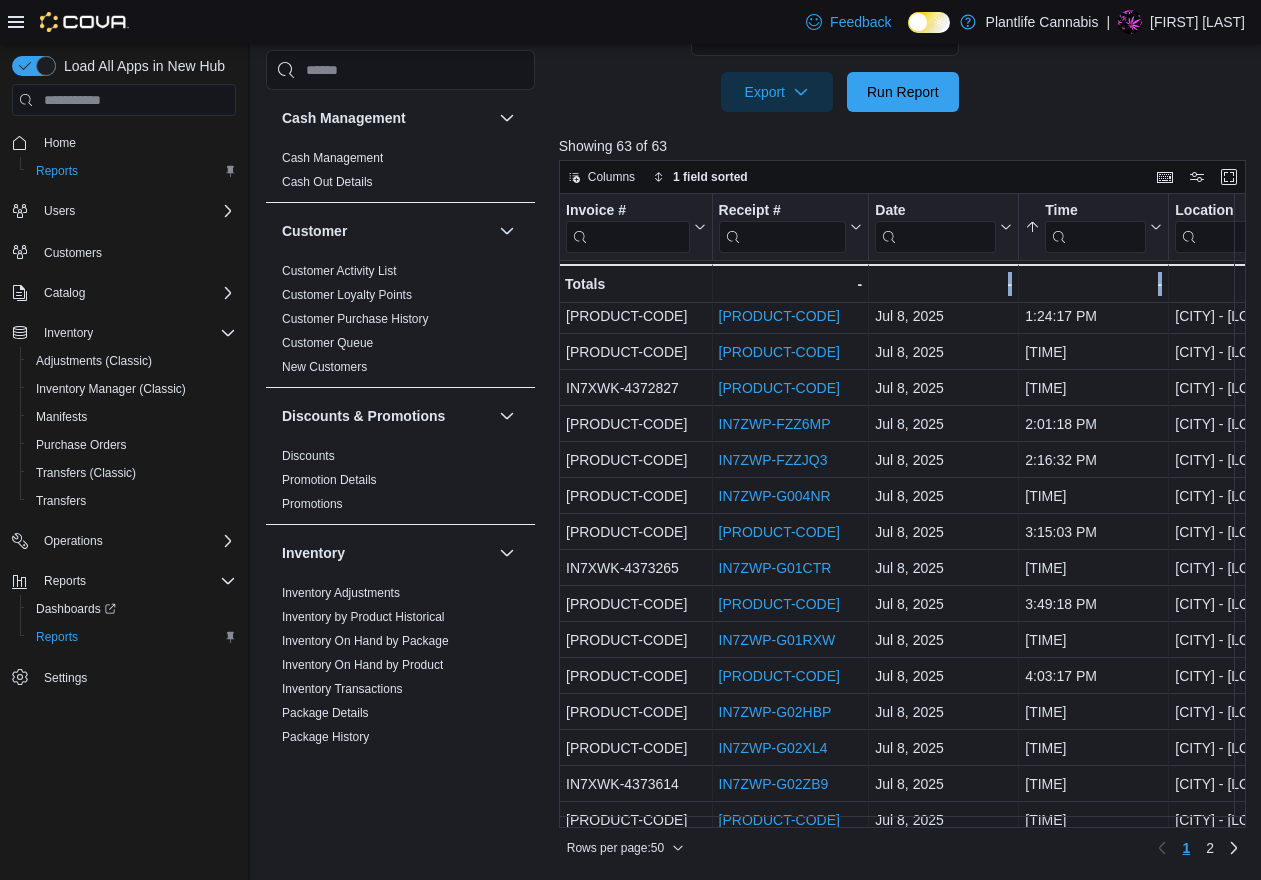 drag, startPoint x: 631, startPoint y: 828, endPoint x: 804, endPoint y: 815, distance: 173.48775 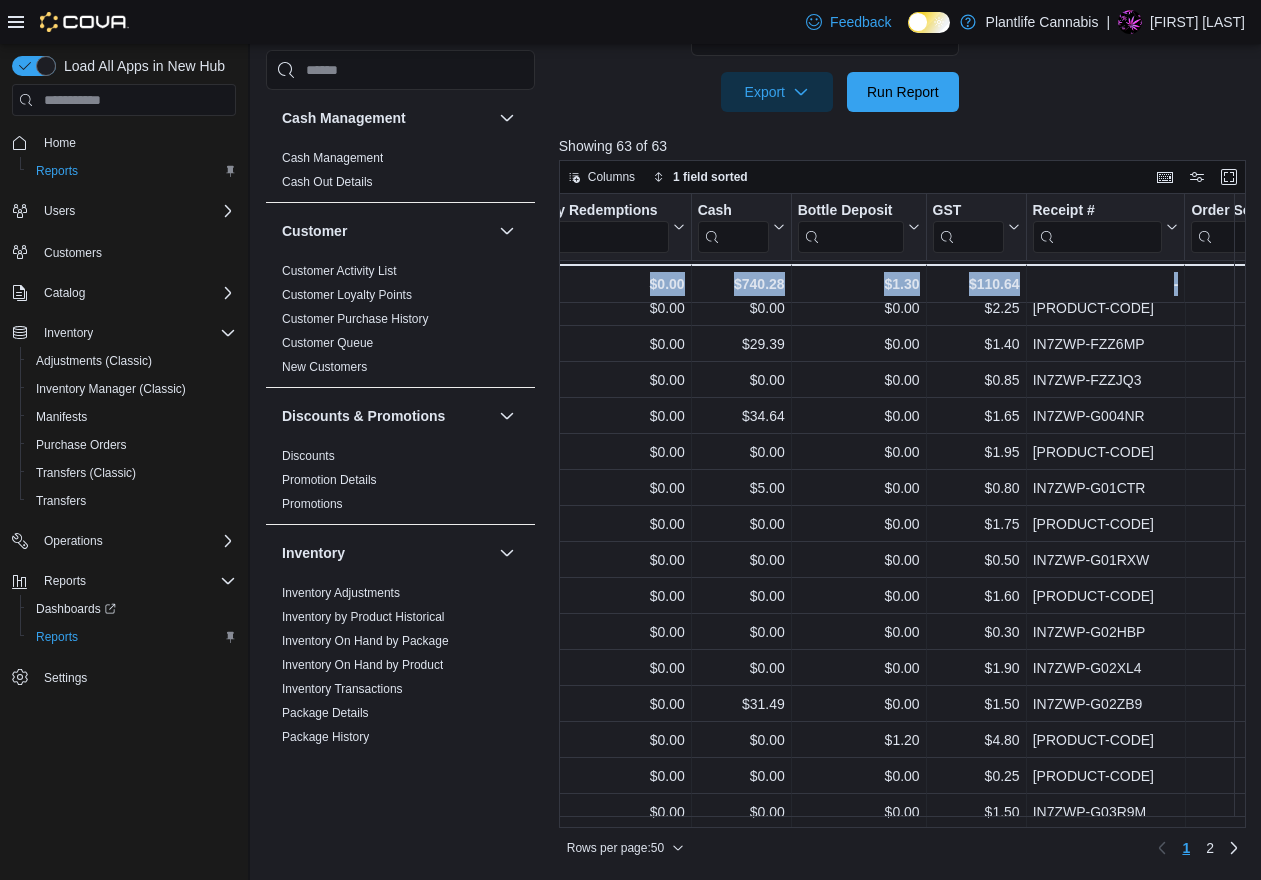 scroll, scrollTop: 481, scrollLeft: 3988, axis: both 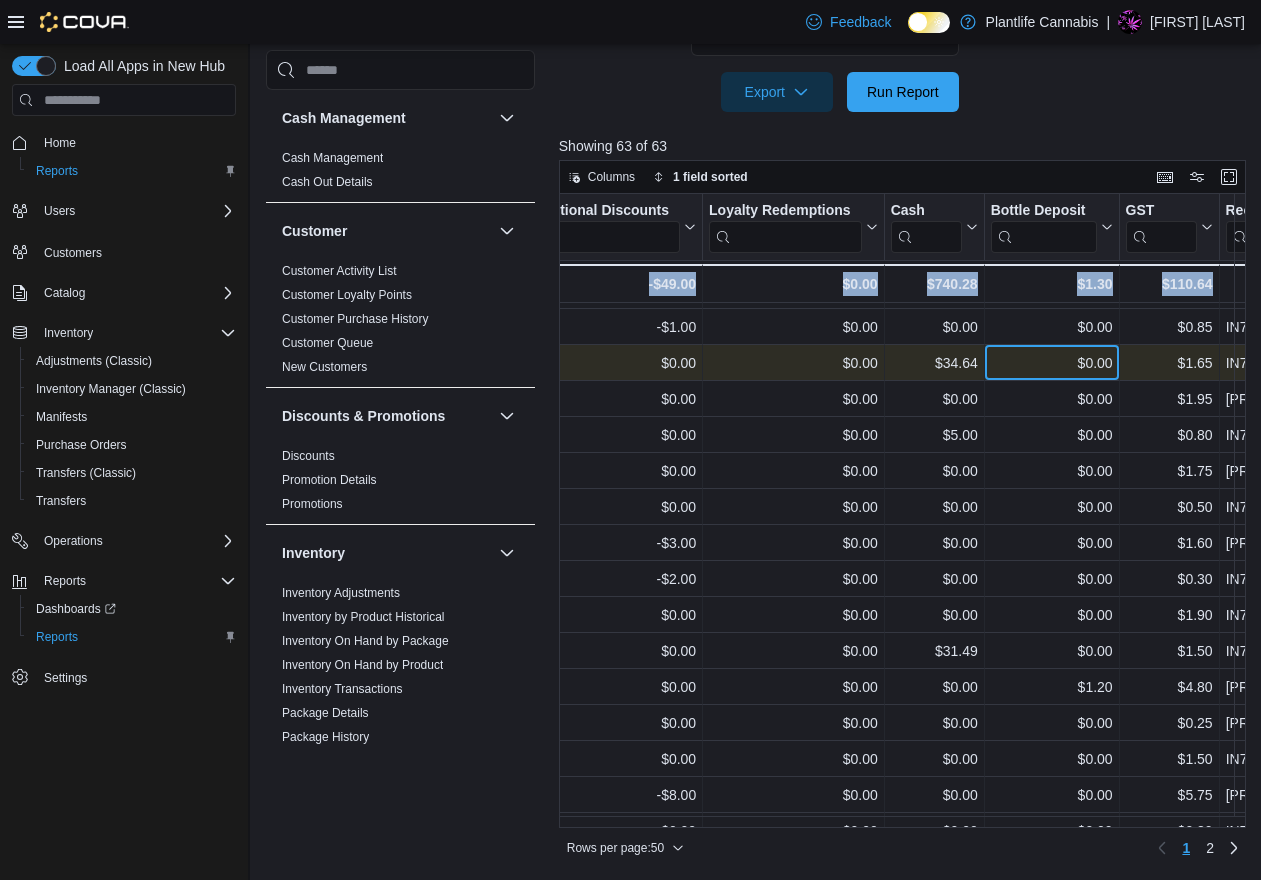 click on "$0.00" at bounding box center [606, 255] 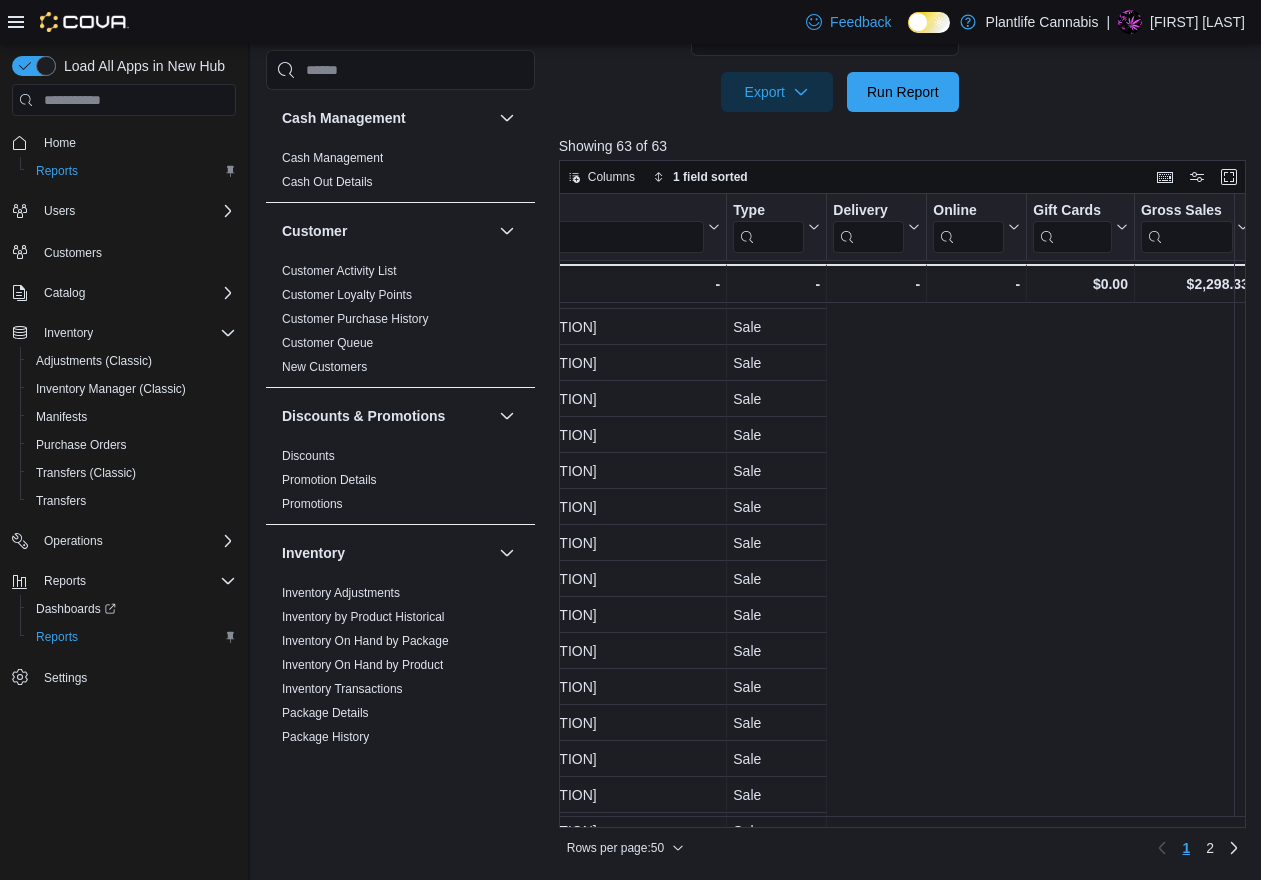 scroll, scrollTop: 534, scrollLeft: 0, axis: vertical 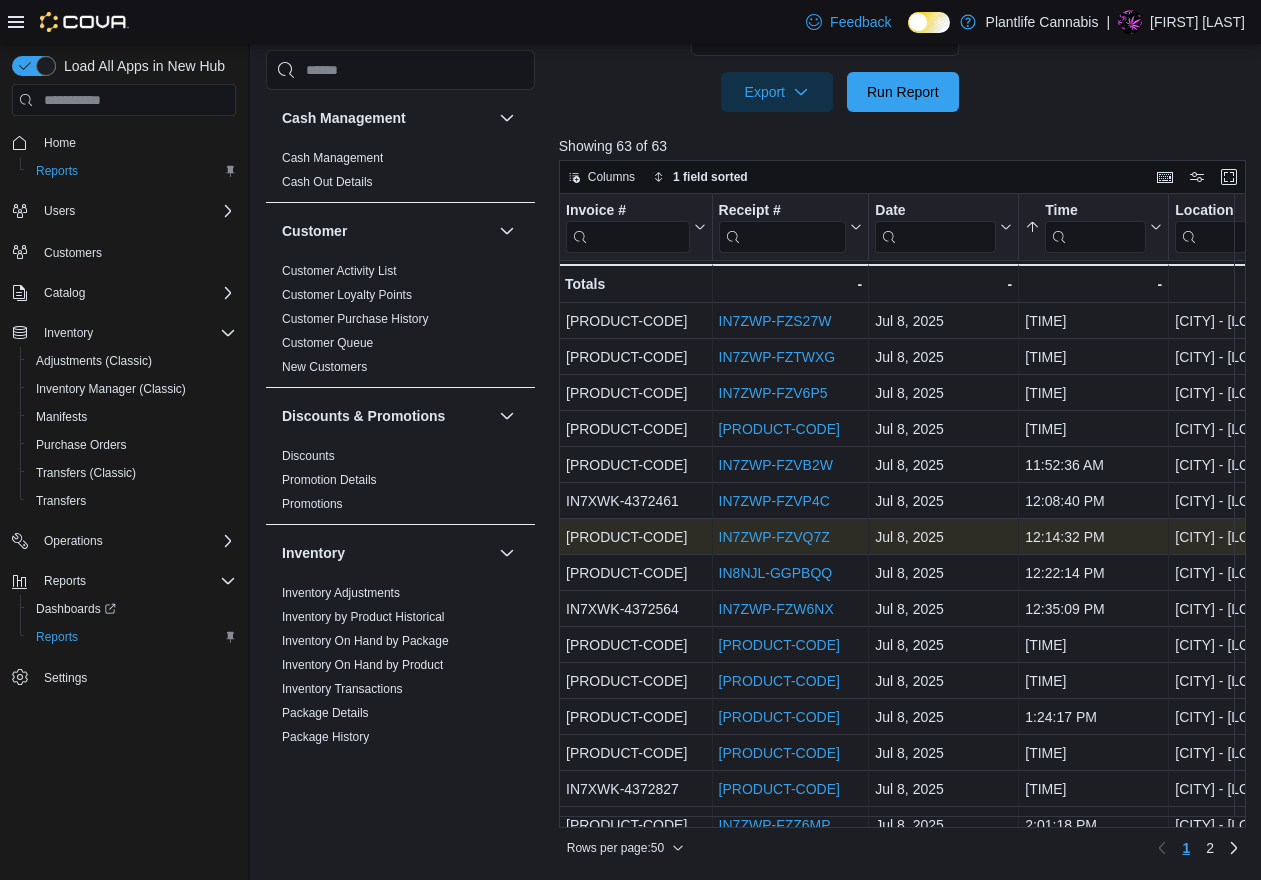 click on "IN7ZWP-FZVQ7Z" at bounding box center [773, 537] 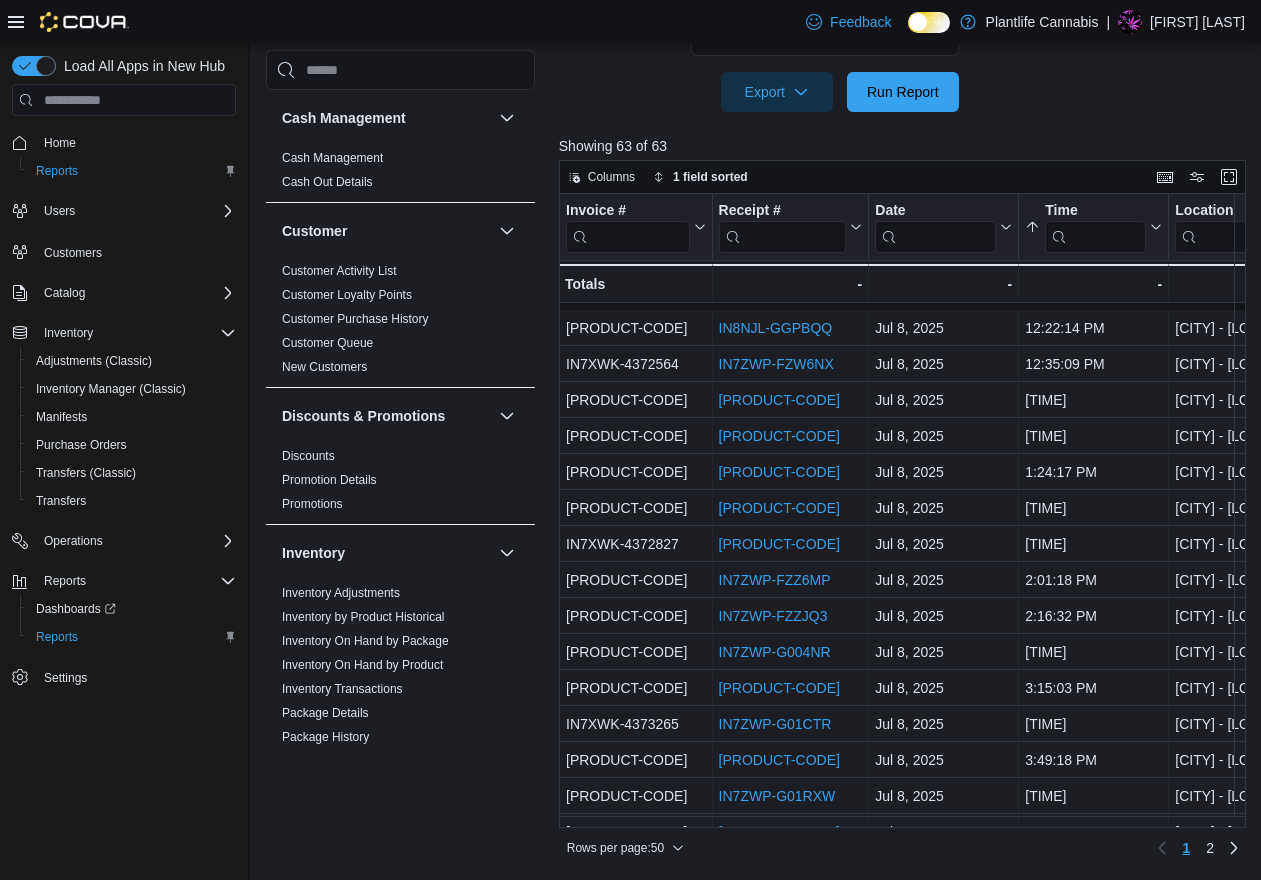 scroll, scrollTop: 294, scrollLeft: 0, axis: vertical 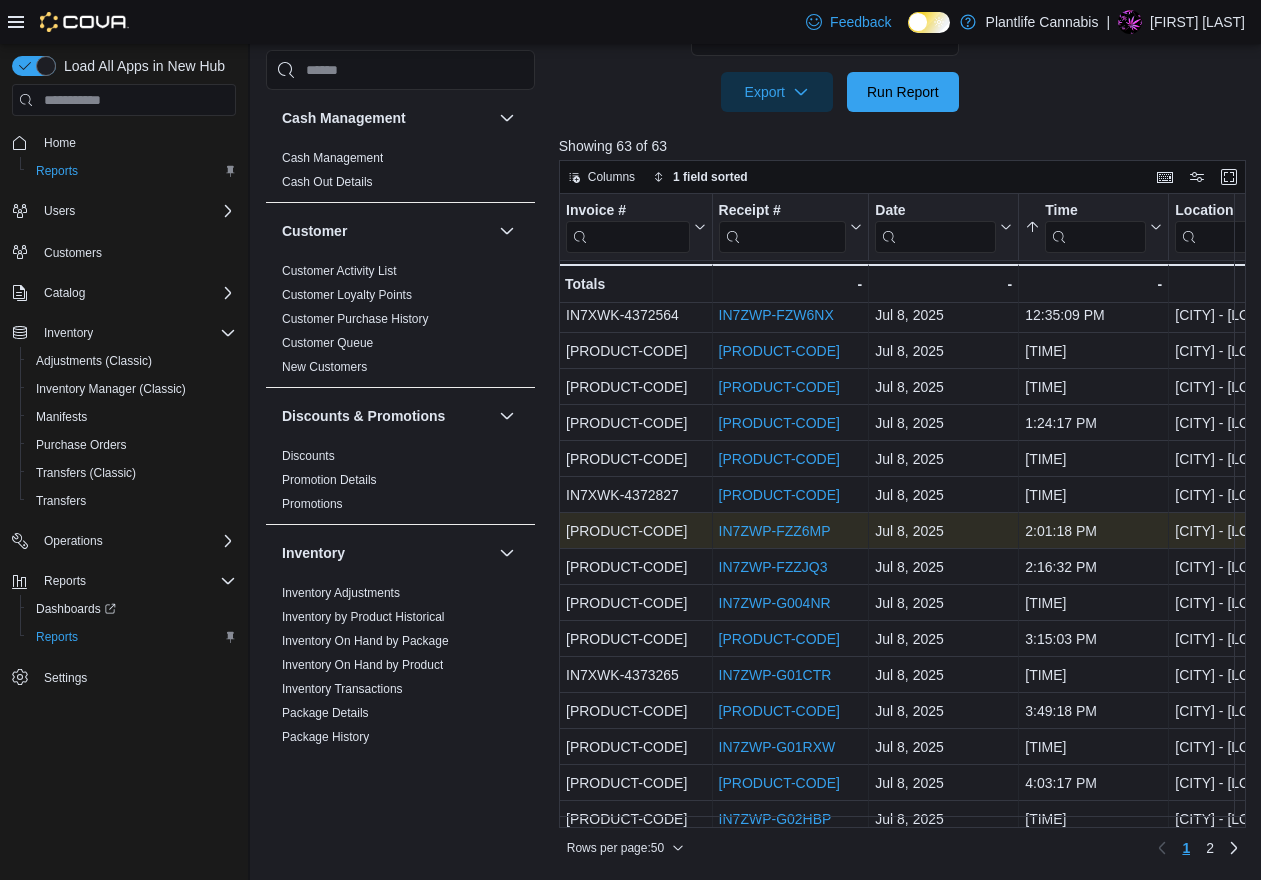click on "IN7ZWP-FZZ6MP" at bounding box center [774, 531] 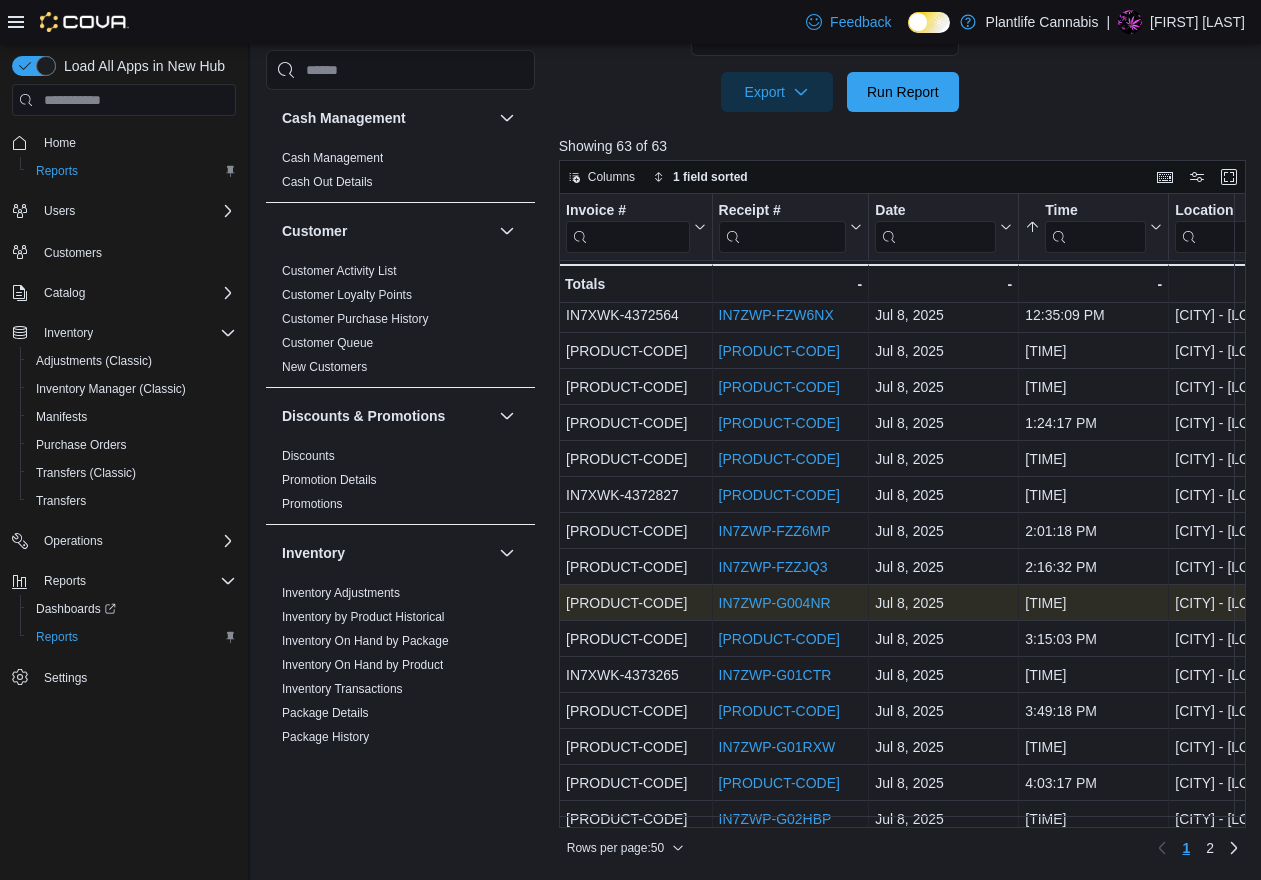 click on "IN7ZWP-G004NR" at bounding box center (774, 603) 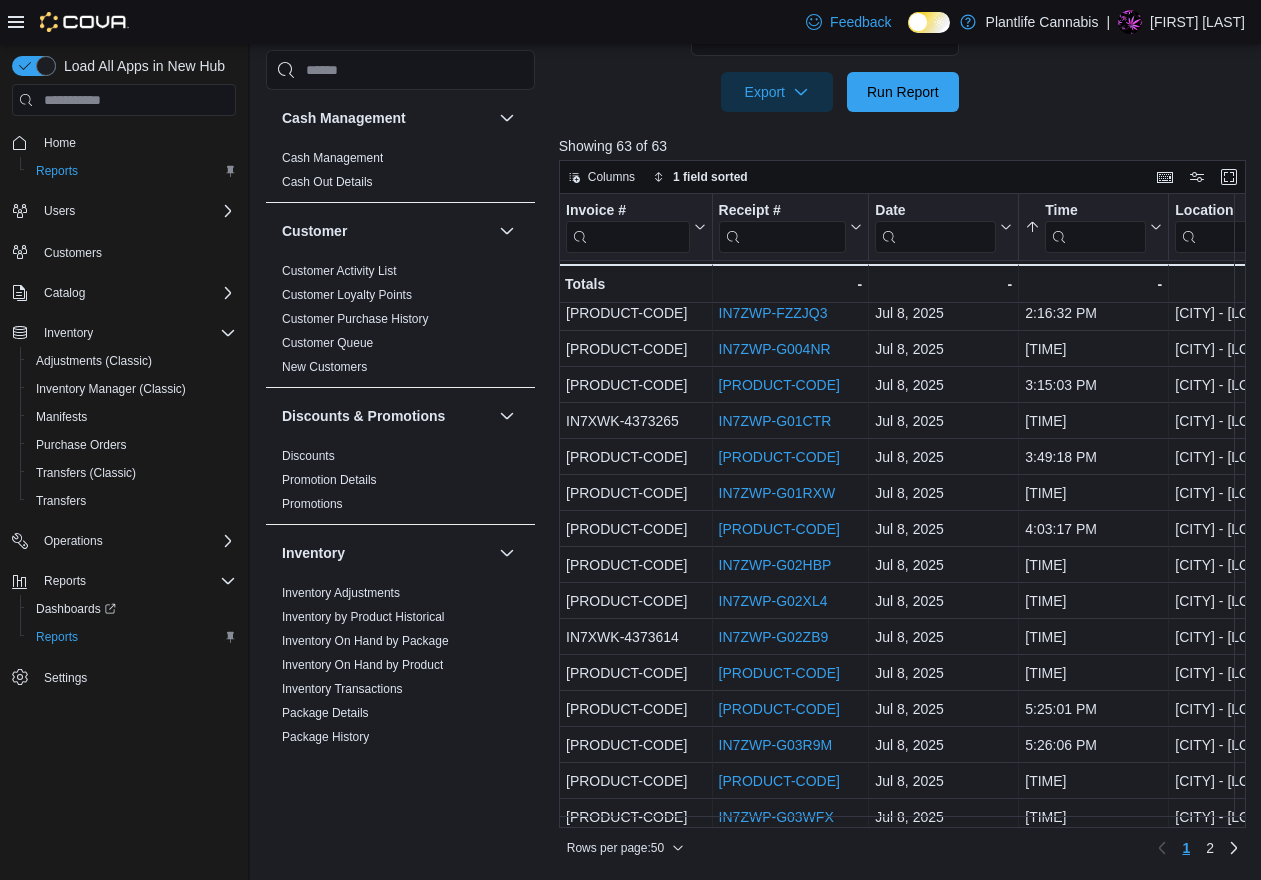 scroll, scrollTop: 551, scrollLeft: 0, axis: vertical 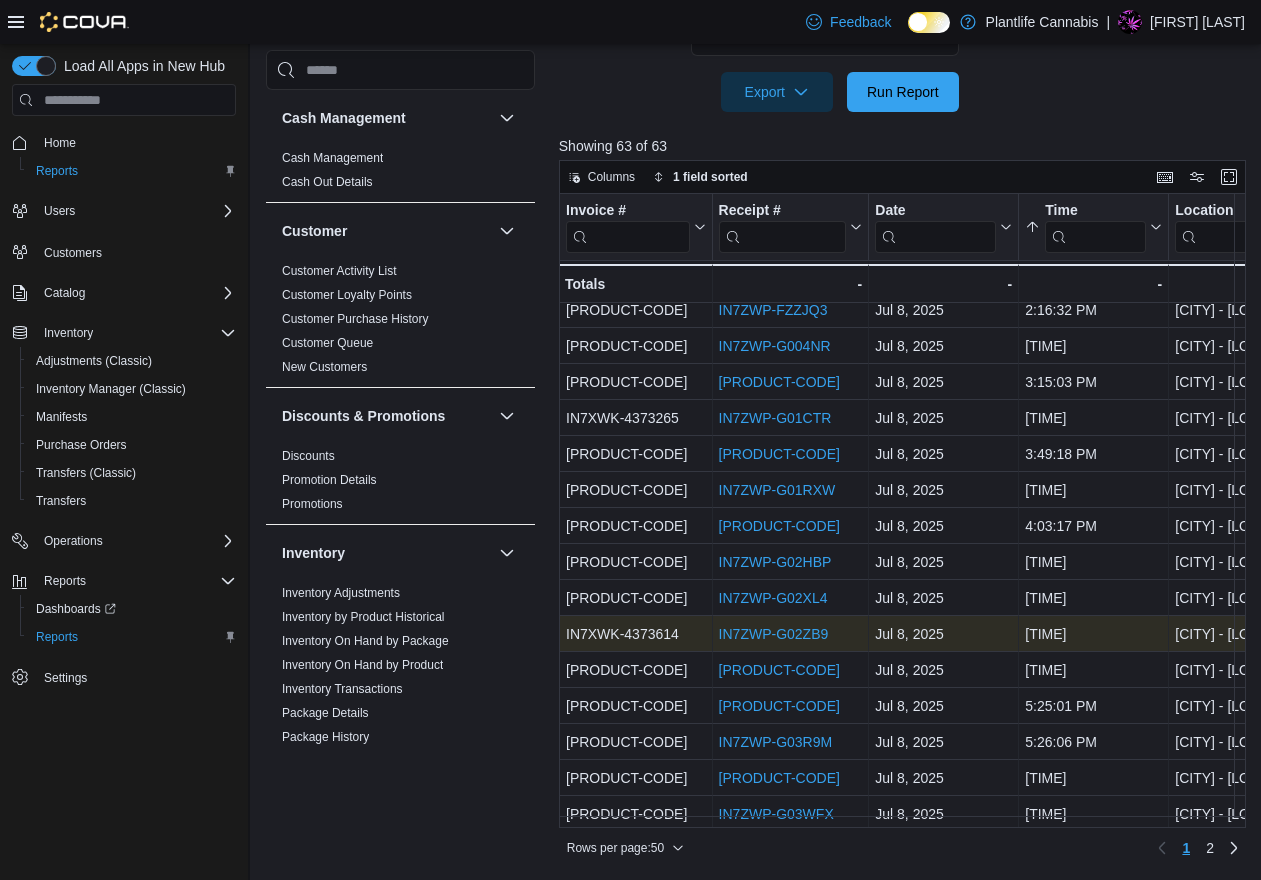 click on "IN7ZWP-G02ZB9" at bounding box center [773, 634] 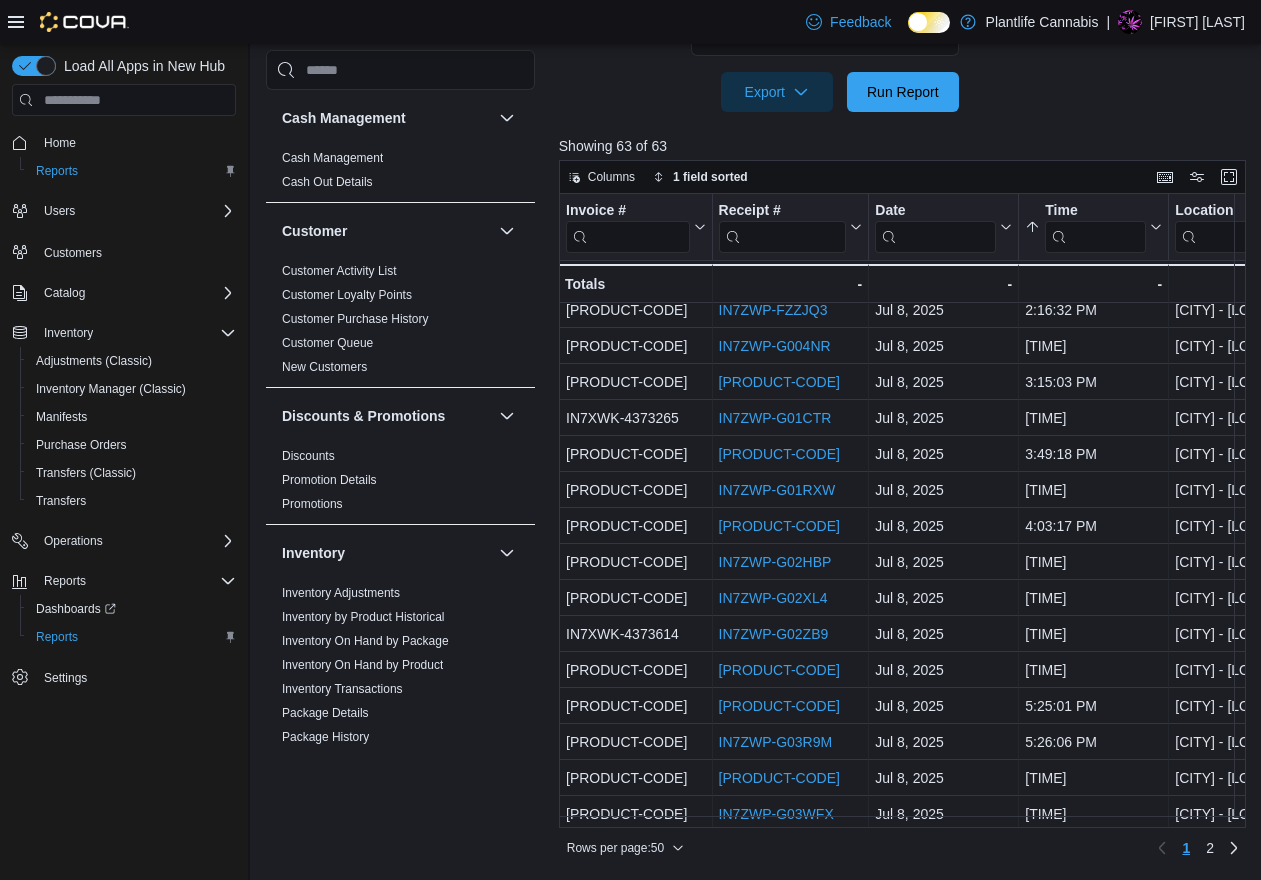 drag, startPoint x: 627, startPoint y: 827, endPoint x: 708, endPoint y: 828, distance: 81.00617 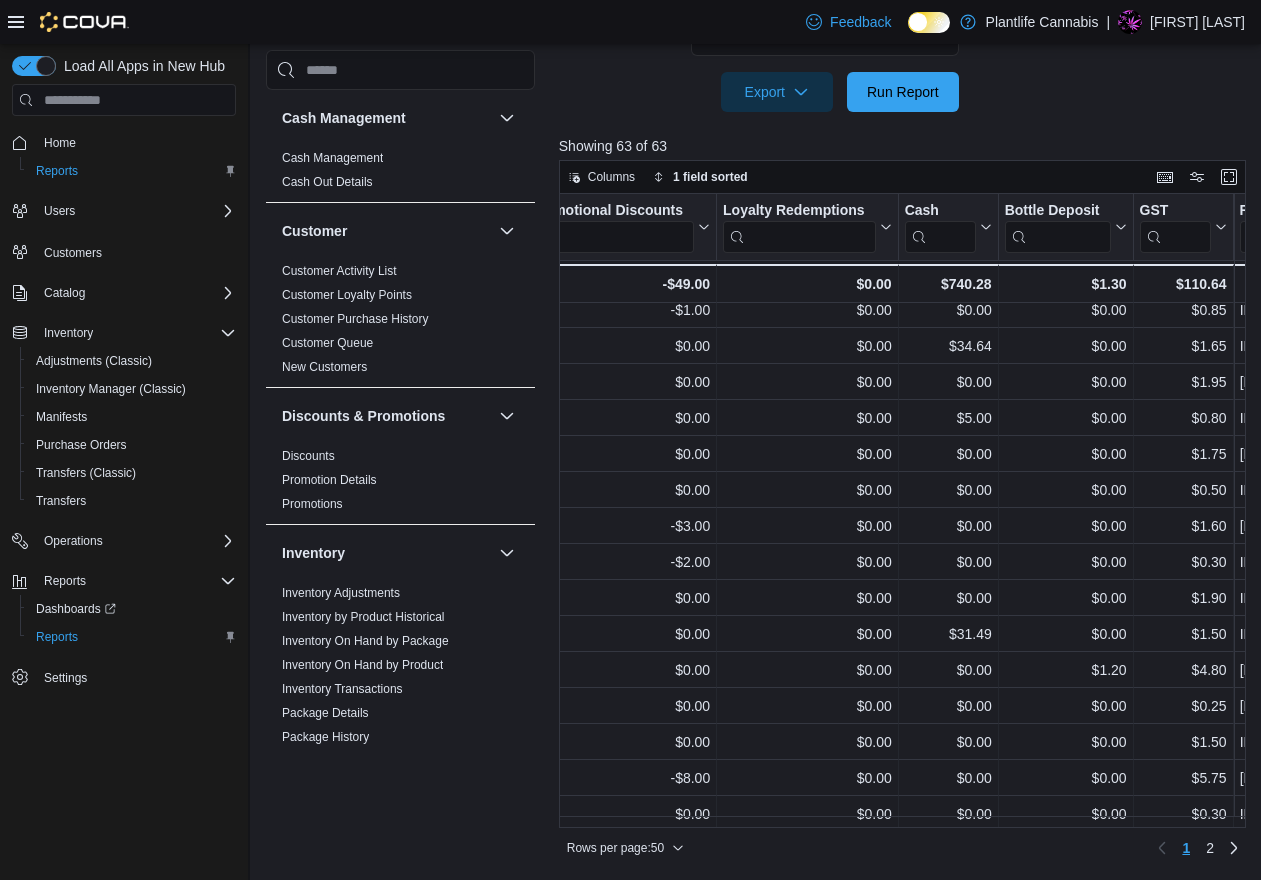 scroll, scrollTop: 551, scrollLeft: 3782, axis: both 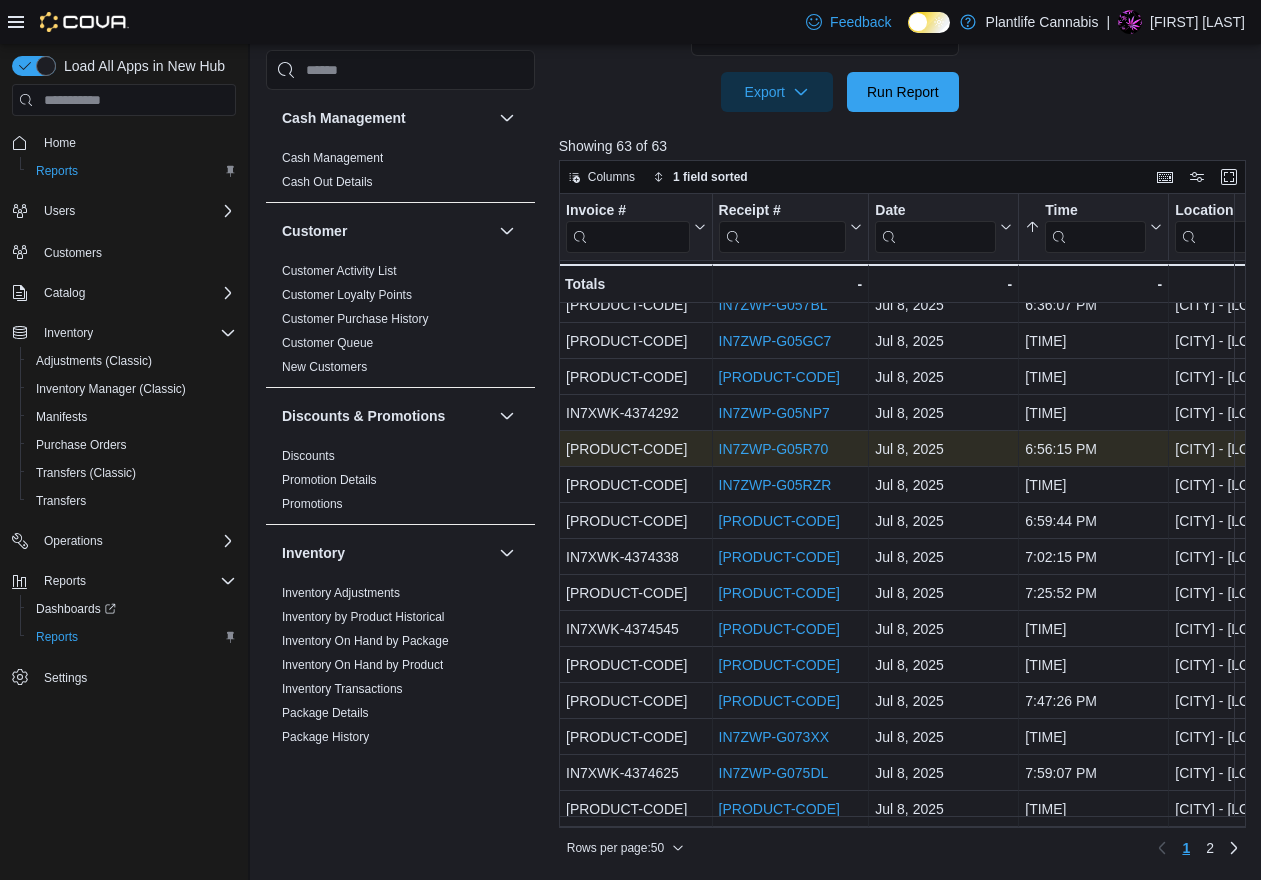 click on "IN7ZWP-G05R70" at bounding box center [773, 449] 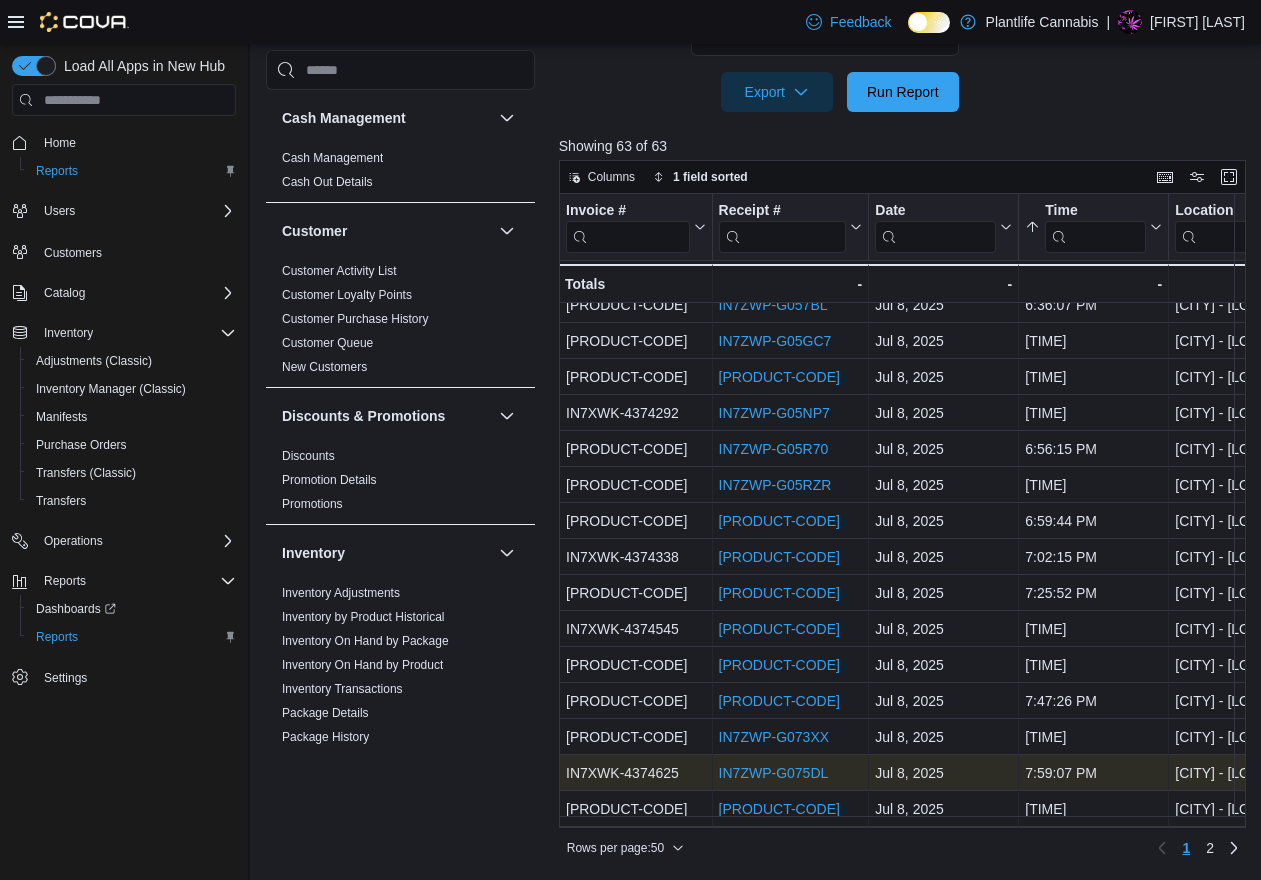 click on "IN7ZWP-G075DL" at bounding box center [773, 773] 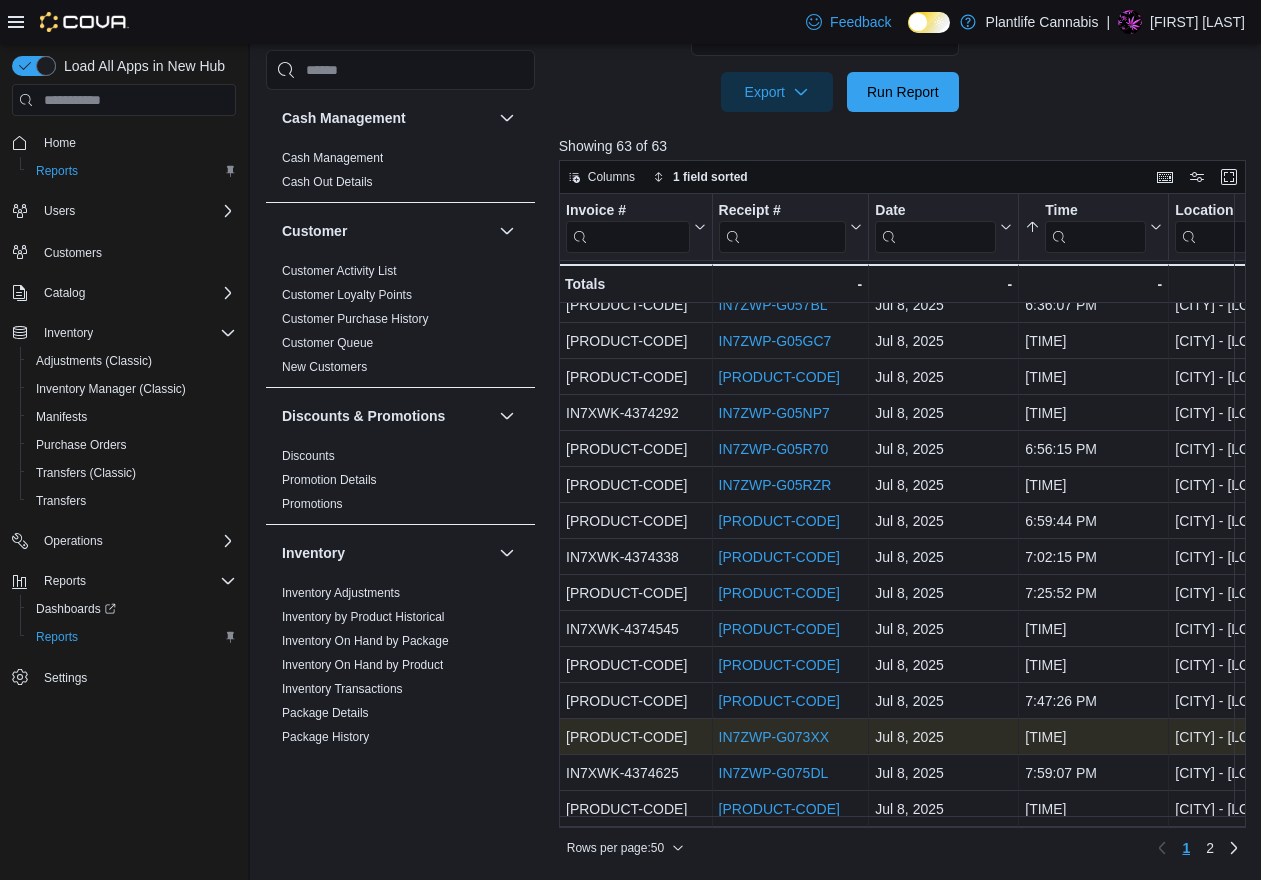 click on "IN7ZWP-G073XX" at bounding box center [773, 737] 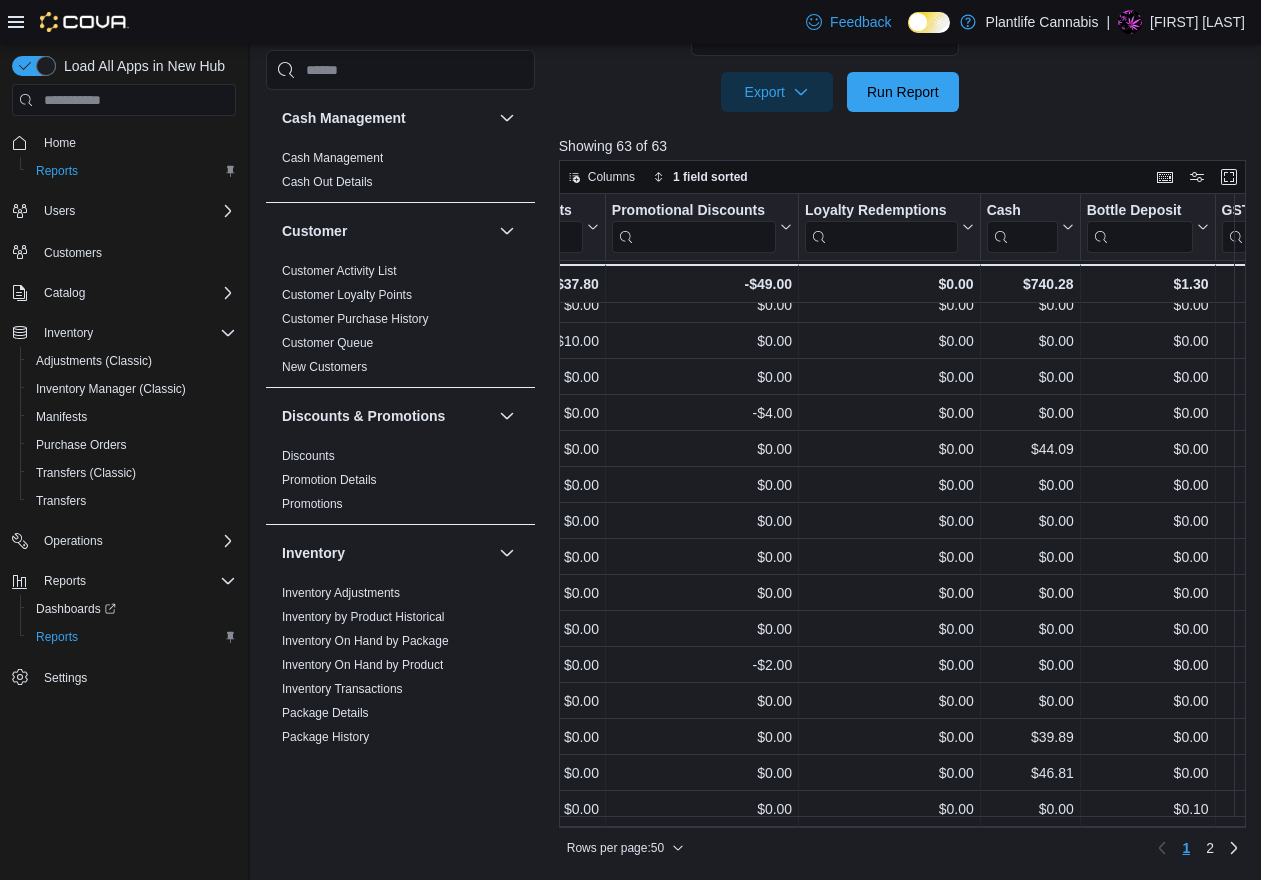 scroll, scrollTop: 1240, scrollLeft: 3694, axis: both 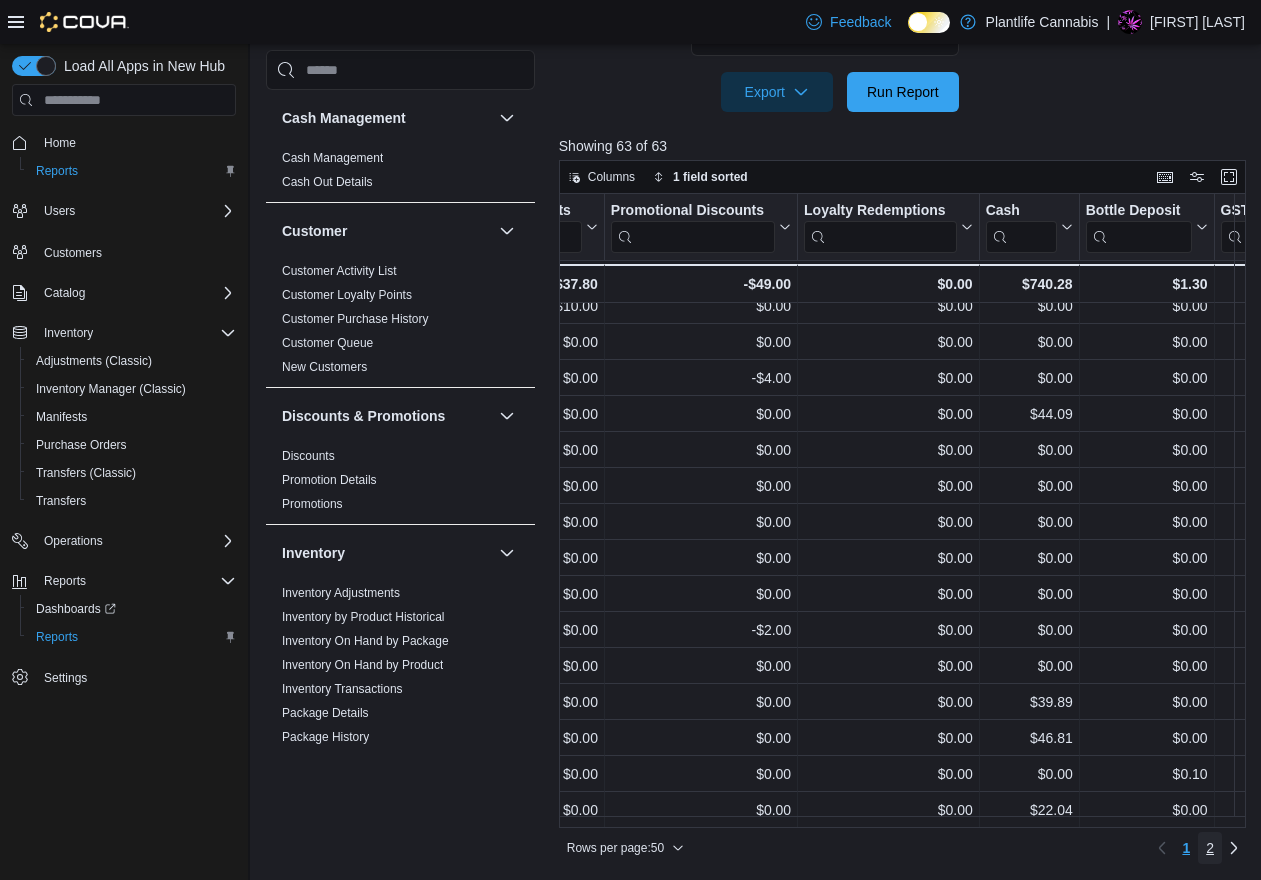 click on "2" at bounding box center [1210, 848] 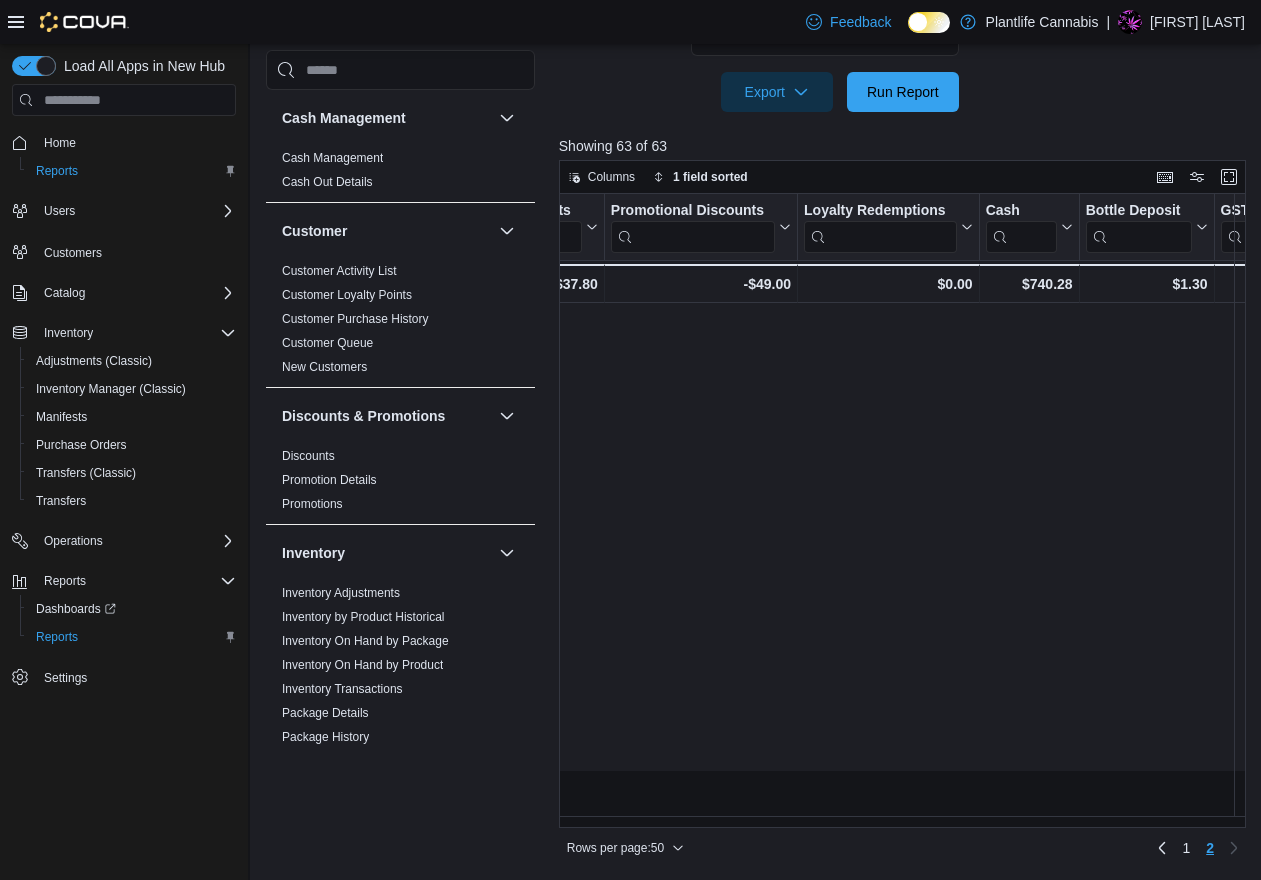 scroll, scrollTop: 0, scrollLeft: 0, axis: both 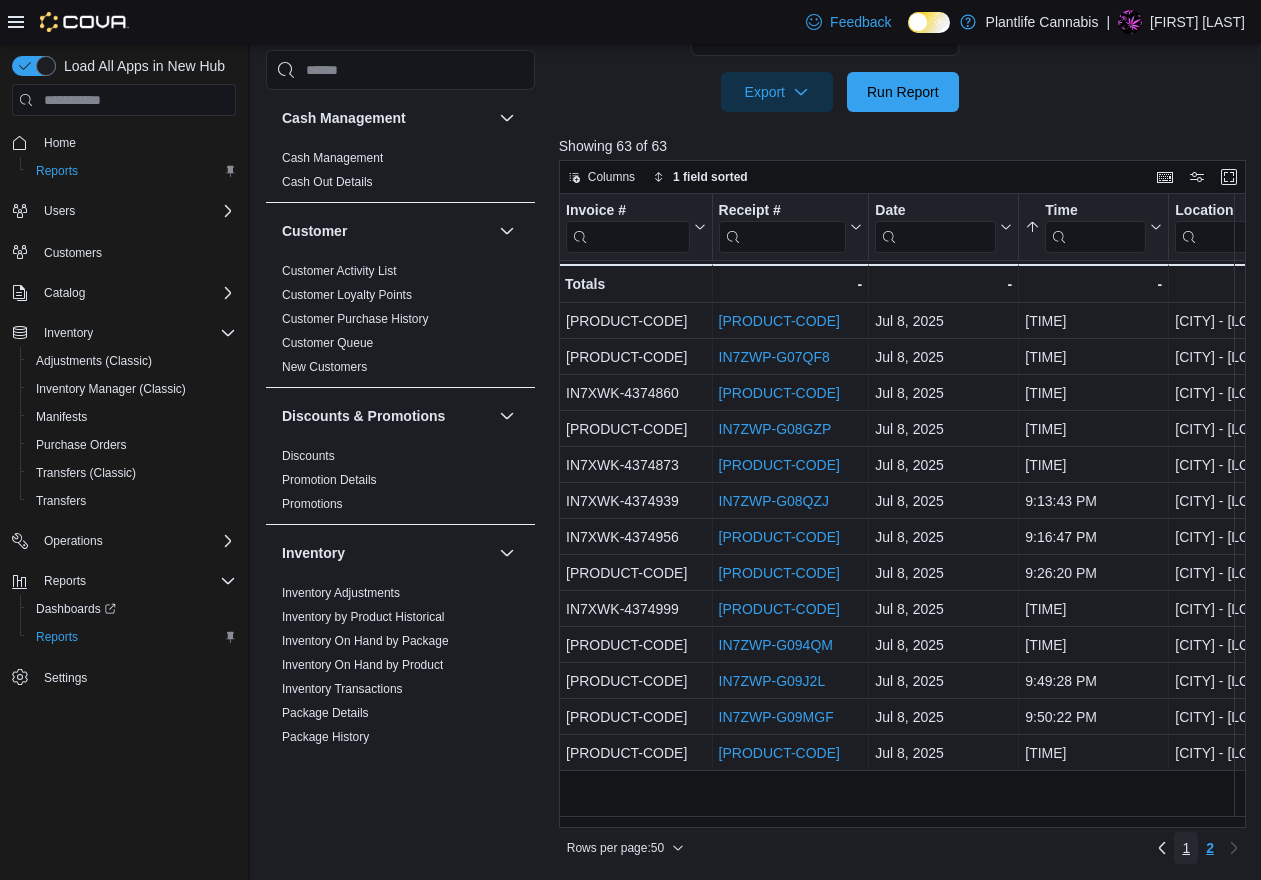 click on "1" at bounding box center (1186, 848) 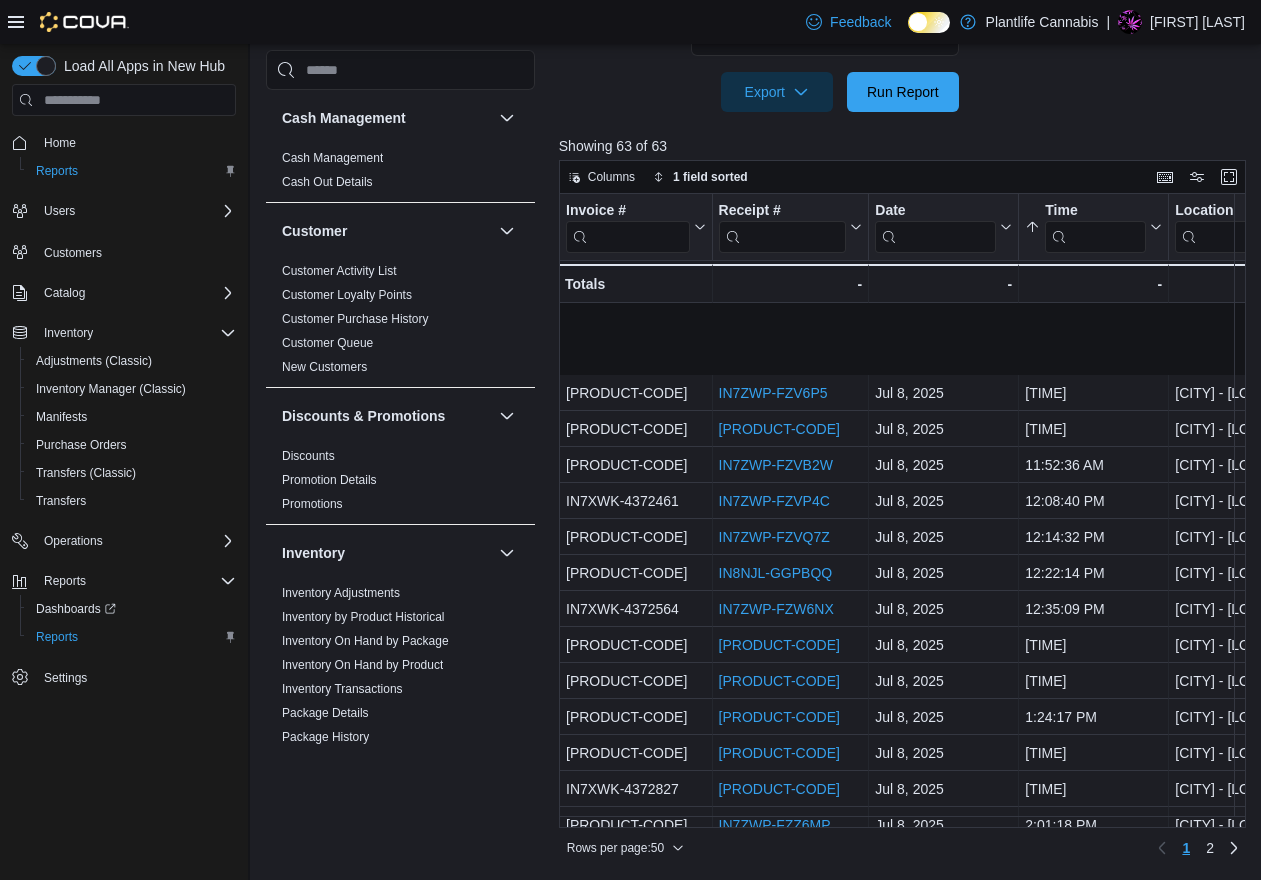 scroll, scrollTop: 1286, scrollLeft: 0, axis: vertical 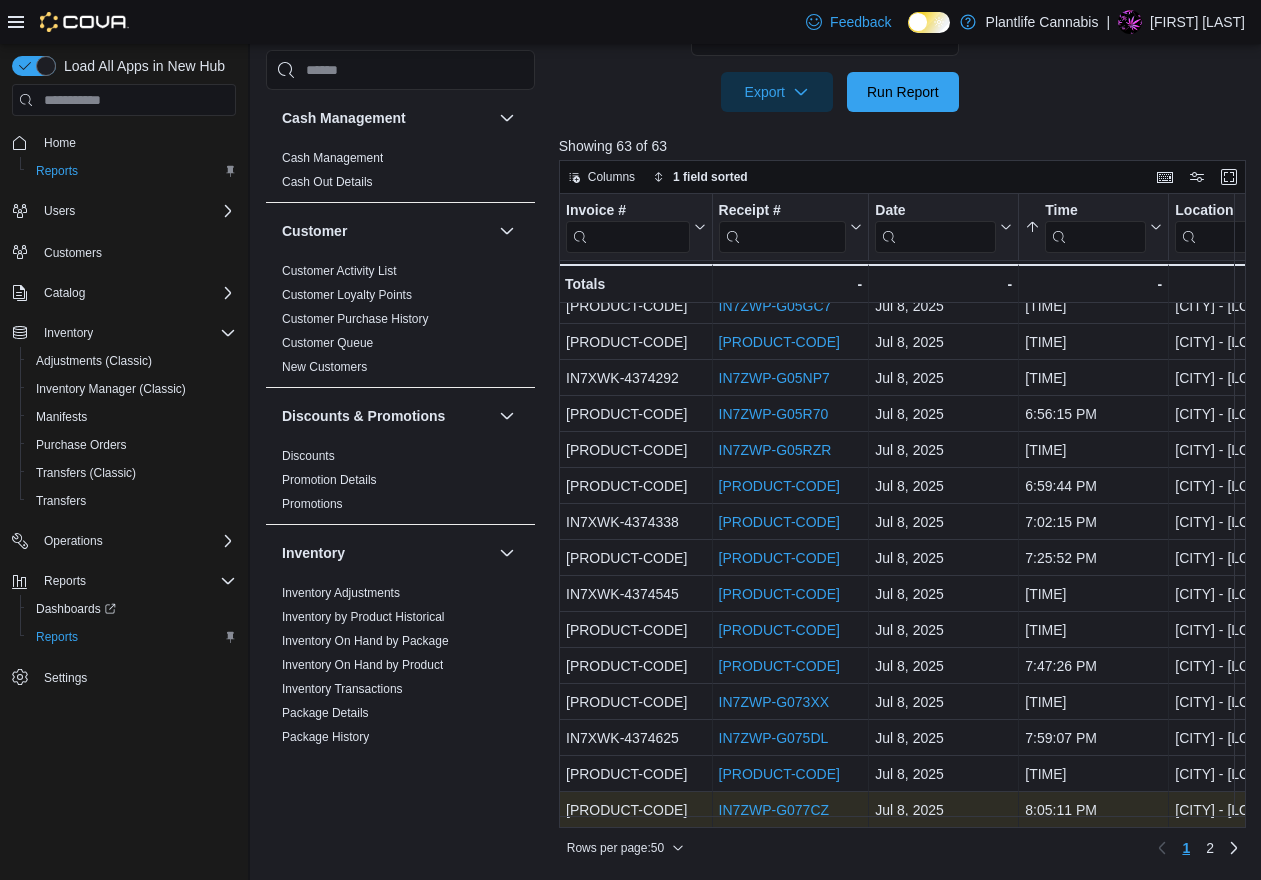 click on "IN7ZWP-G077CZ" at bounding box center [773, 810] 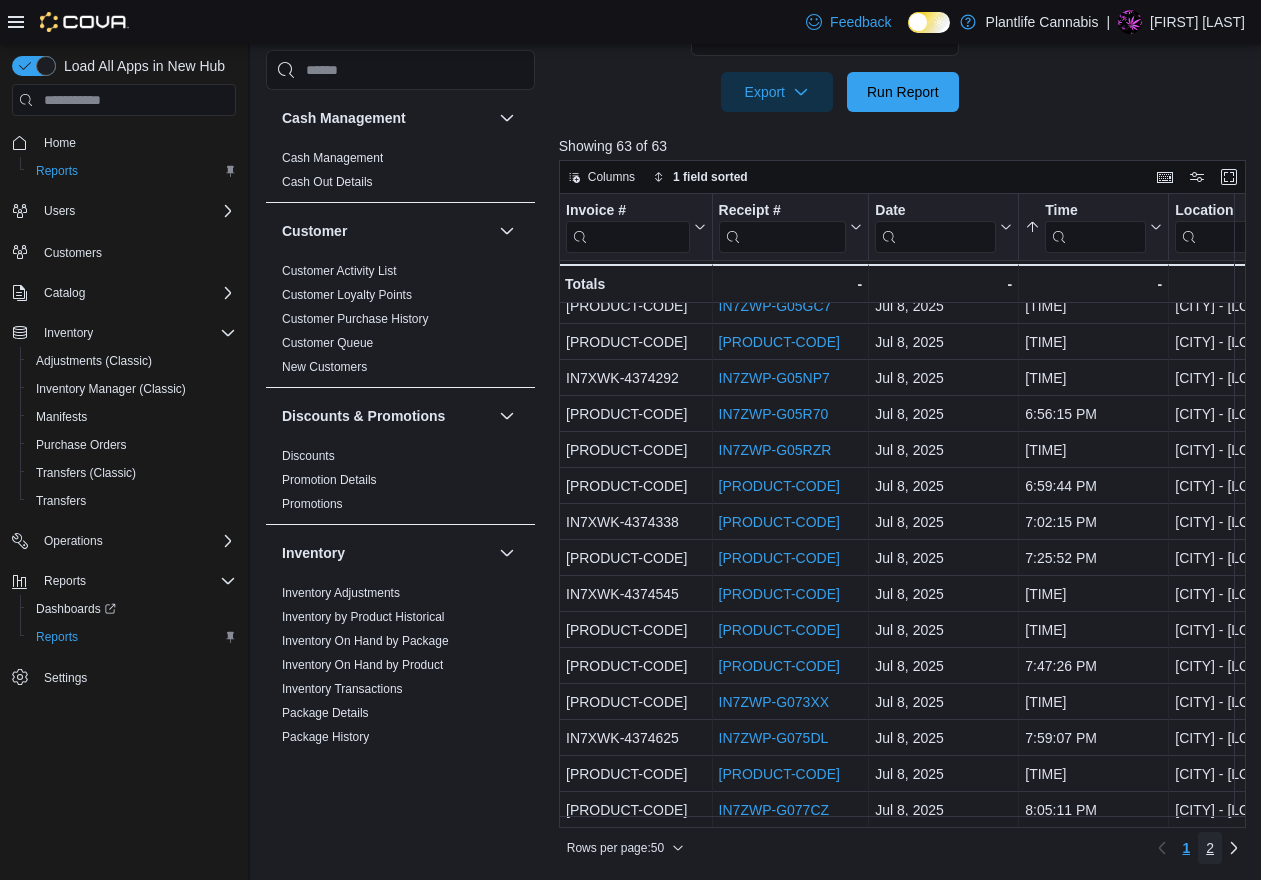 click on "2" at bounding box center [1210, 848] 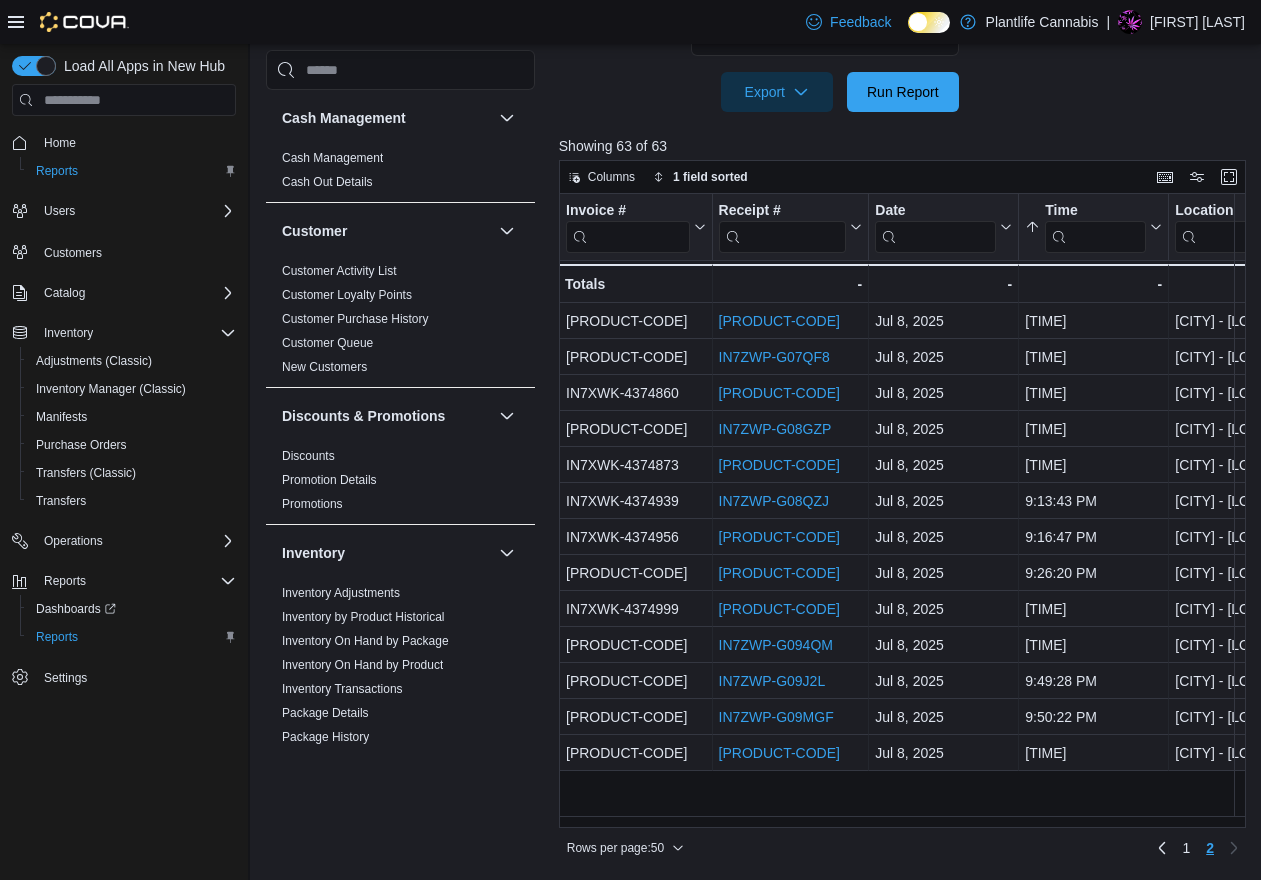 scroll, scrollTop: 0, scrollLeft: 0, axis: both 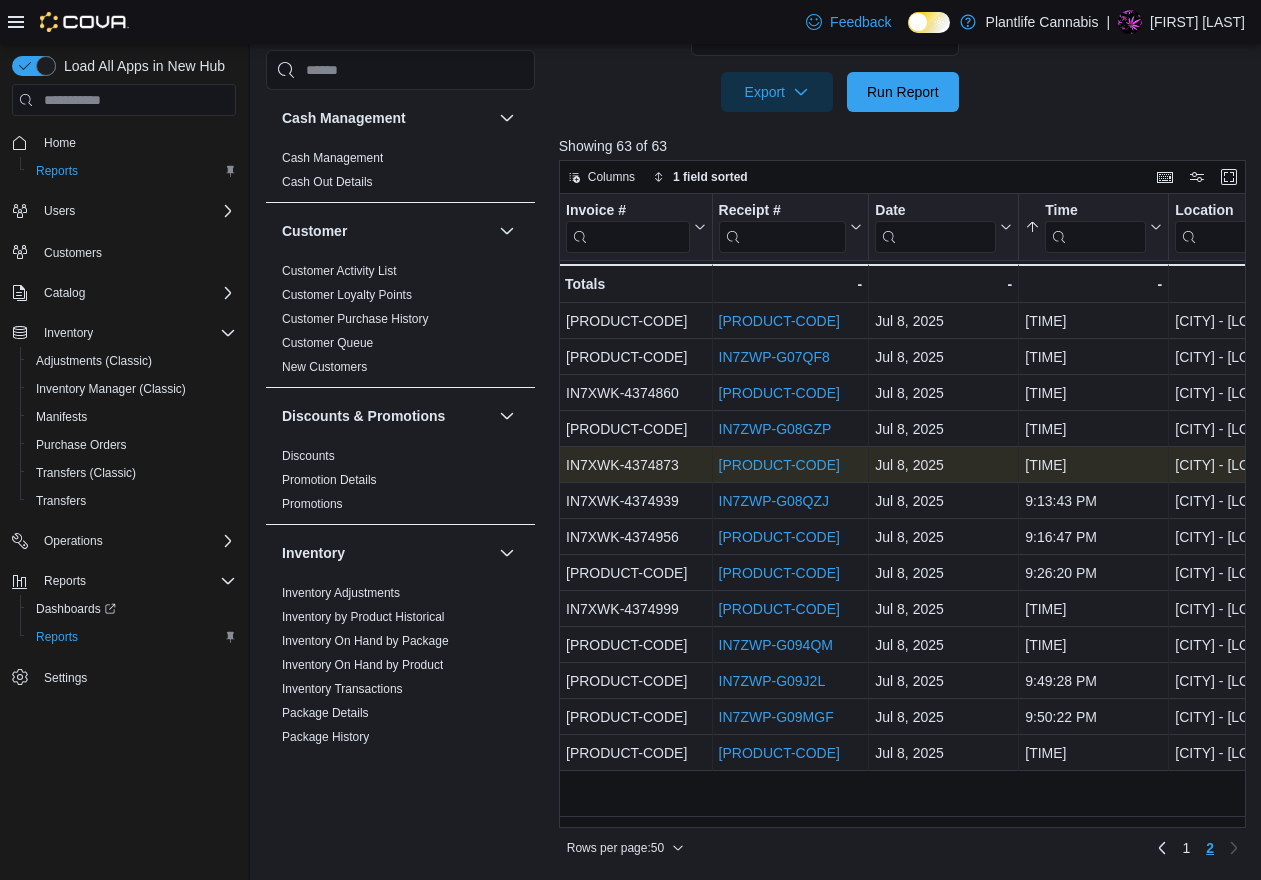 click on "IN7ZWP-G08HRV" at bounding box center (778, 465) 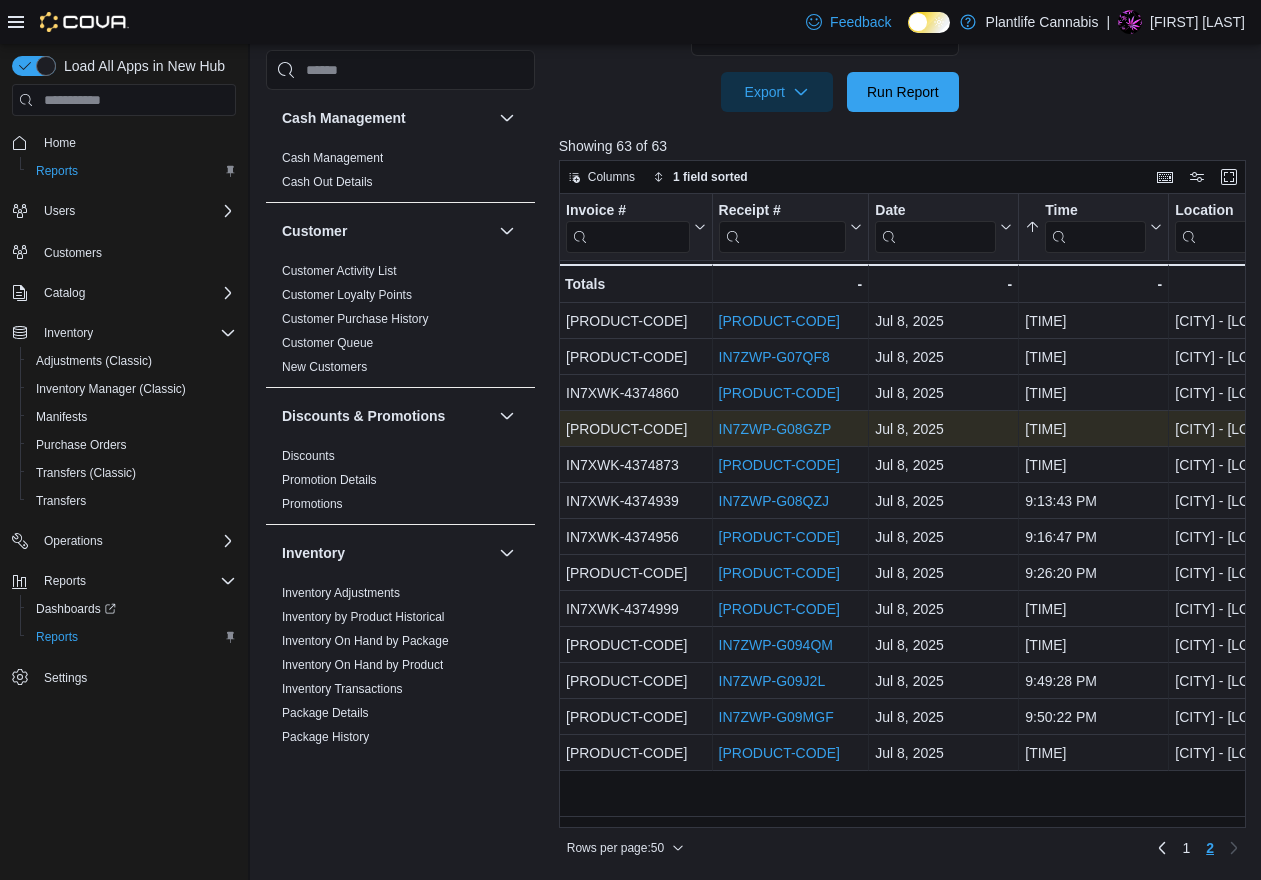 click on "IN7ZWP-G08GZP" at bounding box center (774, 429) 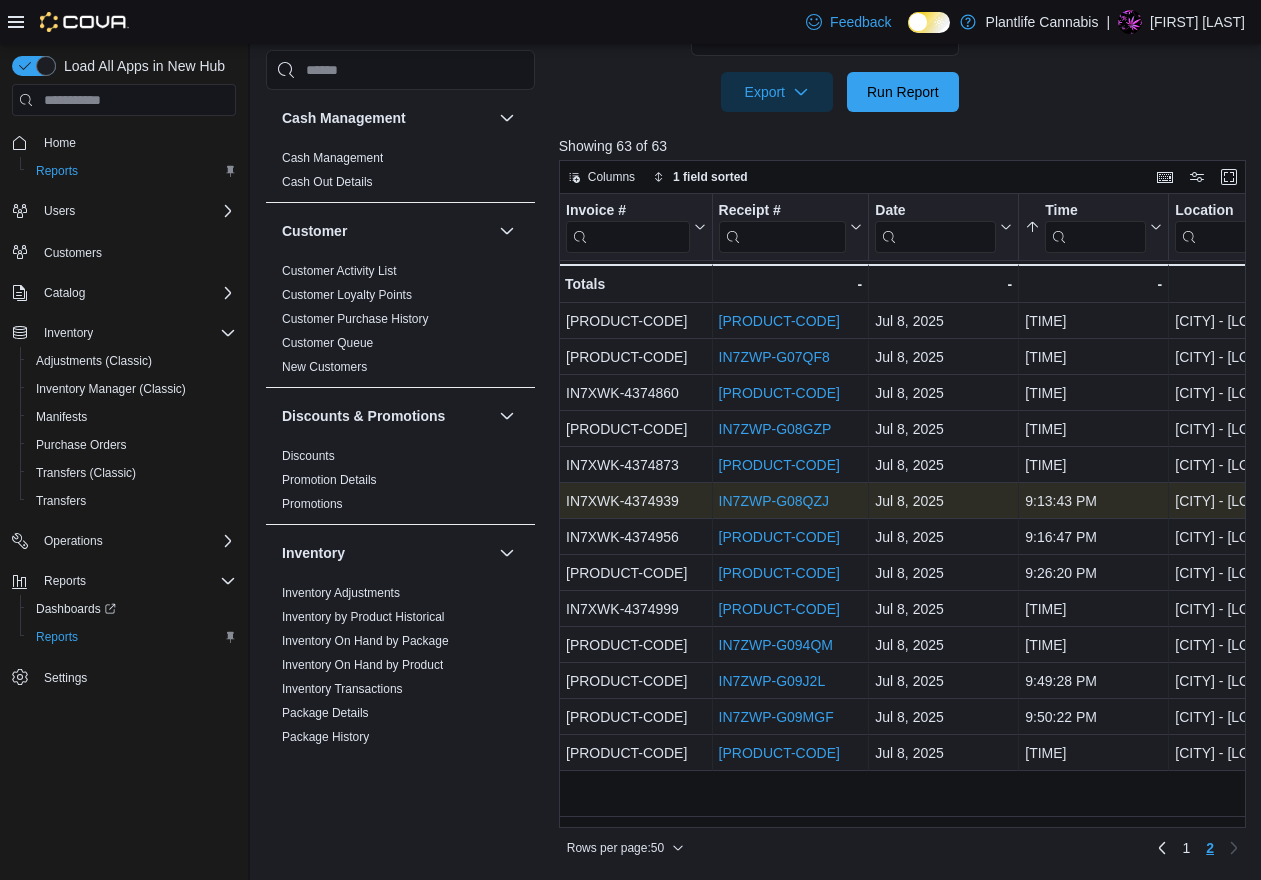 click on "IN7ZWP-G08QZJ" at bounding box center (773, 501) 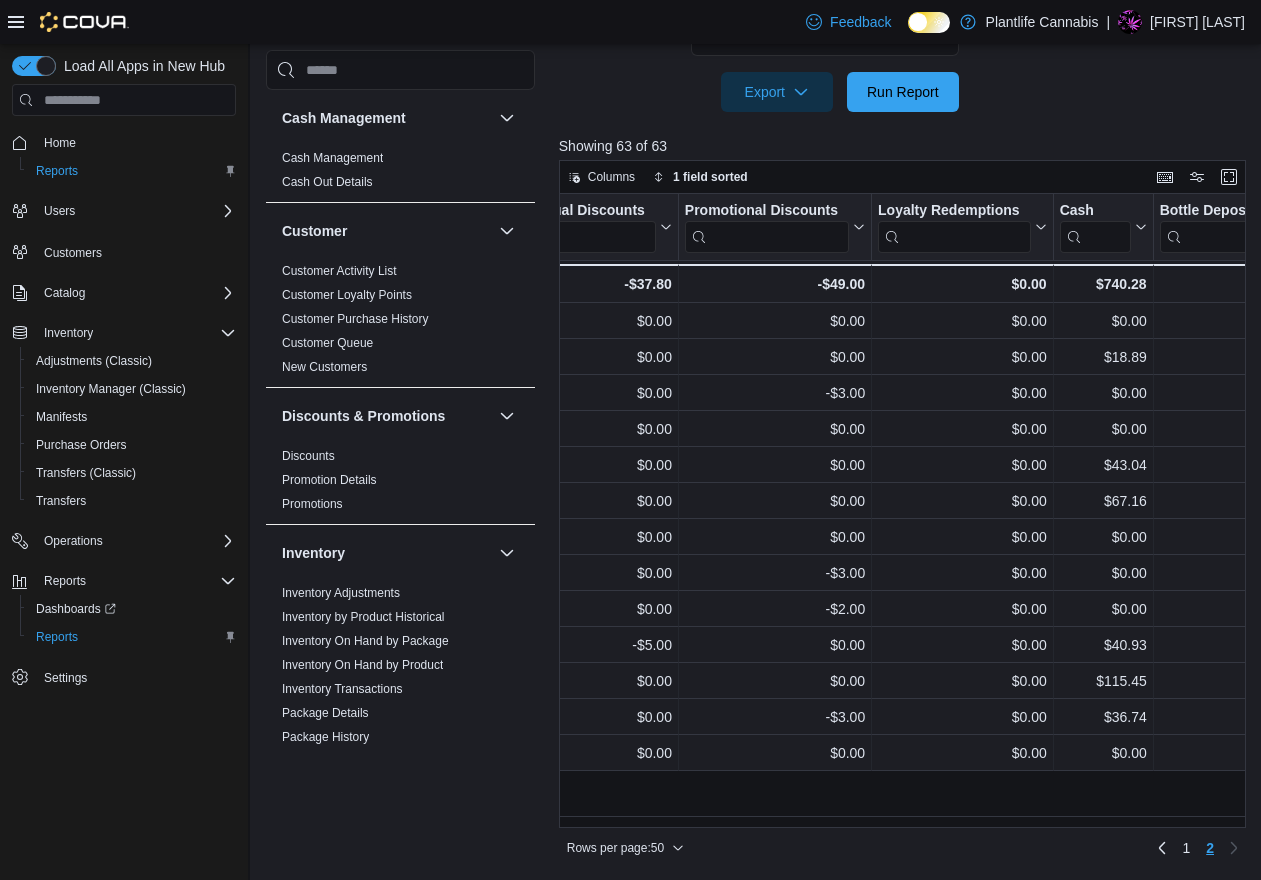 scroll, scrollTop: 0, scrollLeft: 3642, axis: horizontal 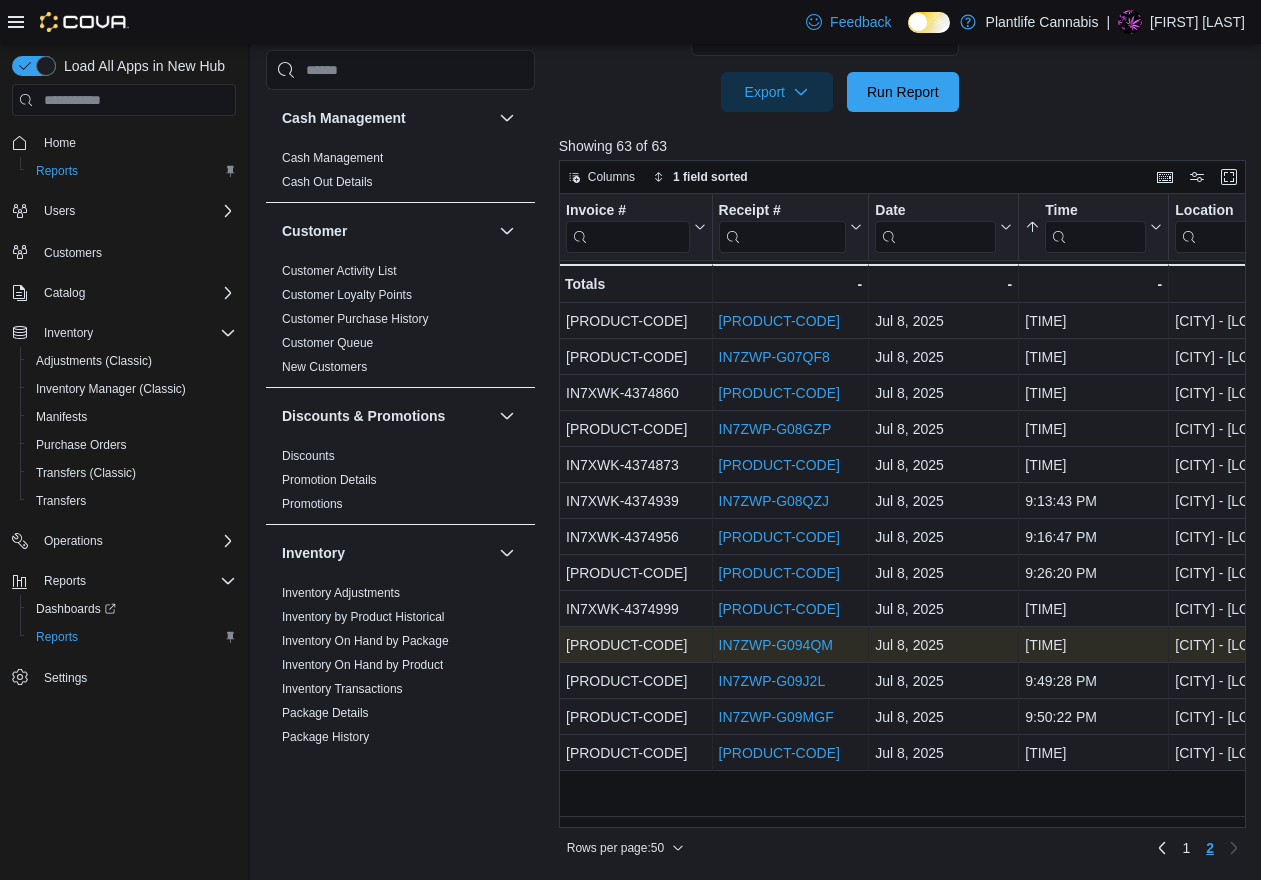 click on "IN7ZWP-G094QM" at bounding box center [775, 645] 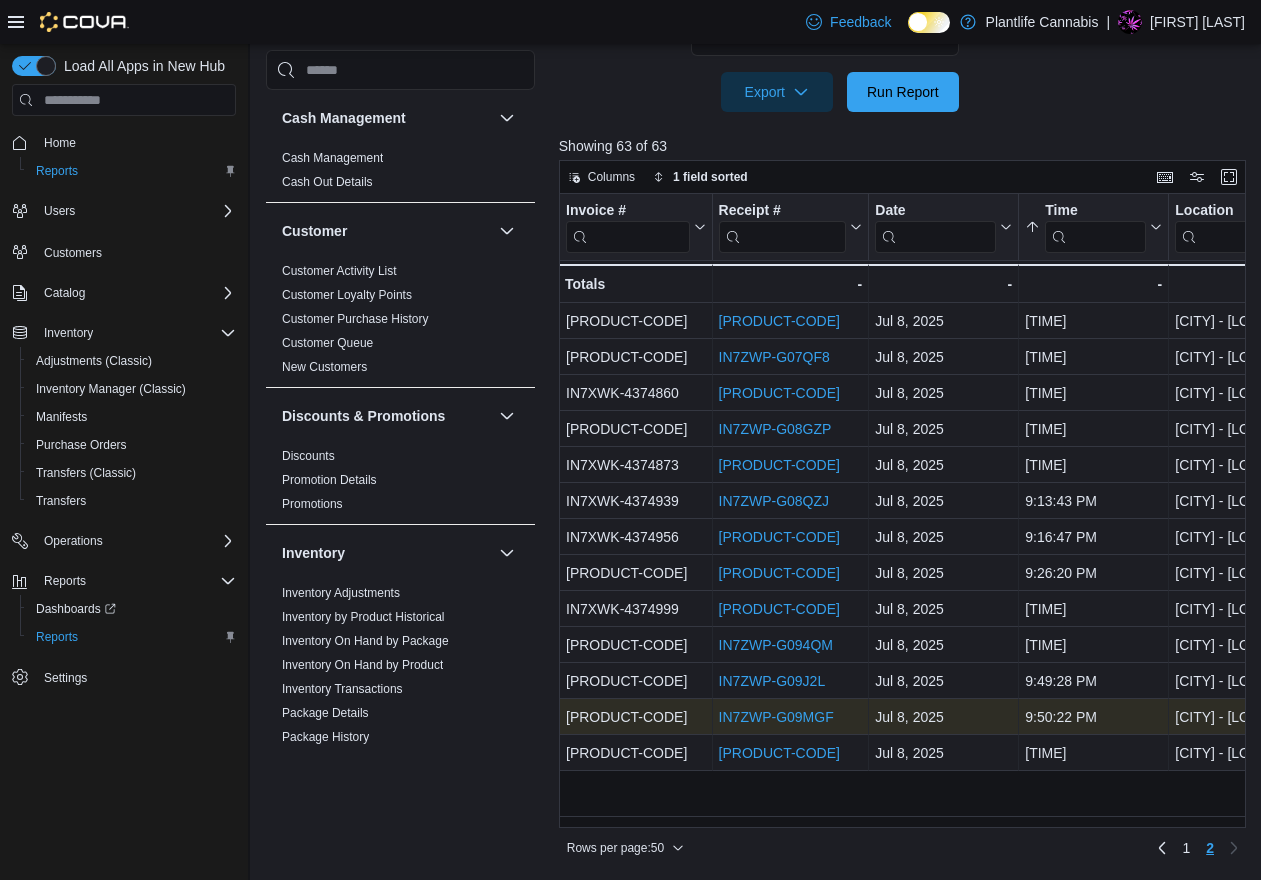 click on "IN7ZWP-G09MGF" at bounding box center (775, 717) 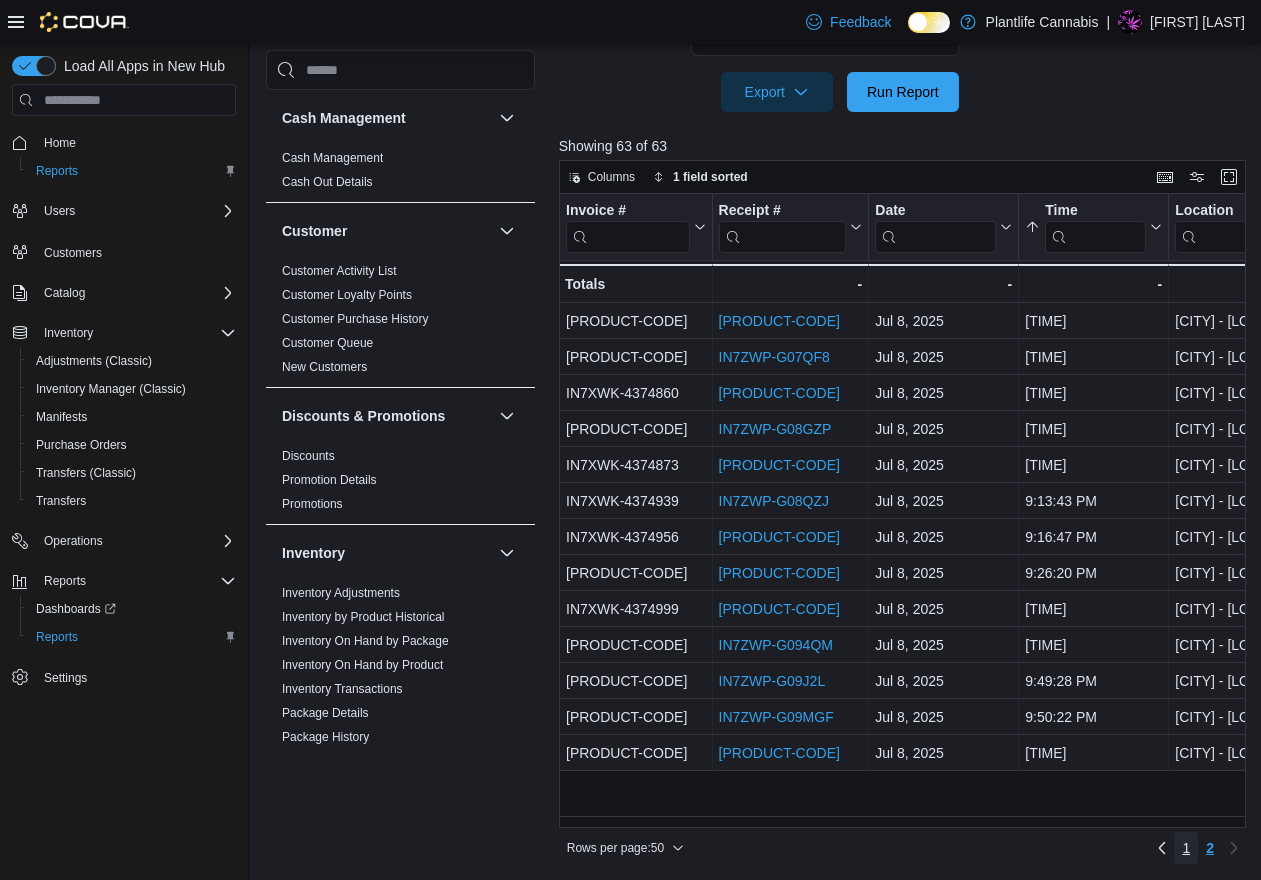 click on "1" at bounding box center [1186, 848] 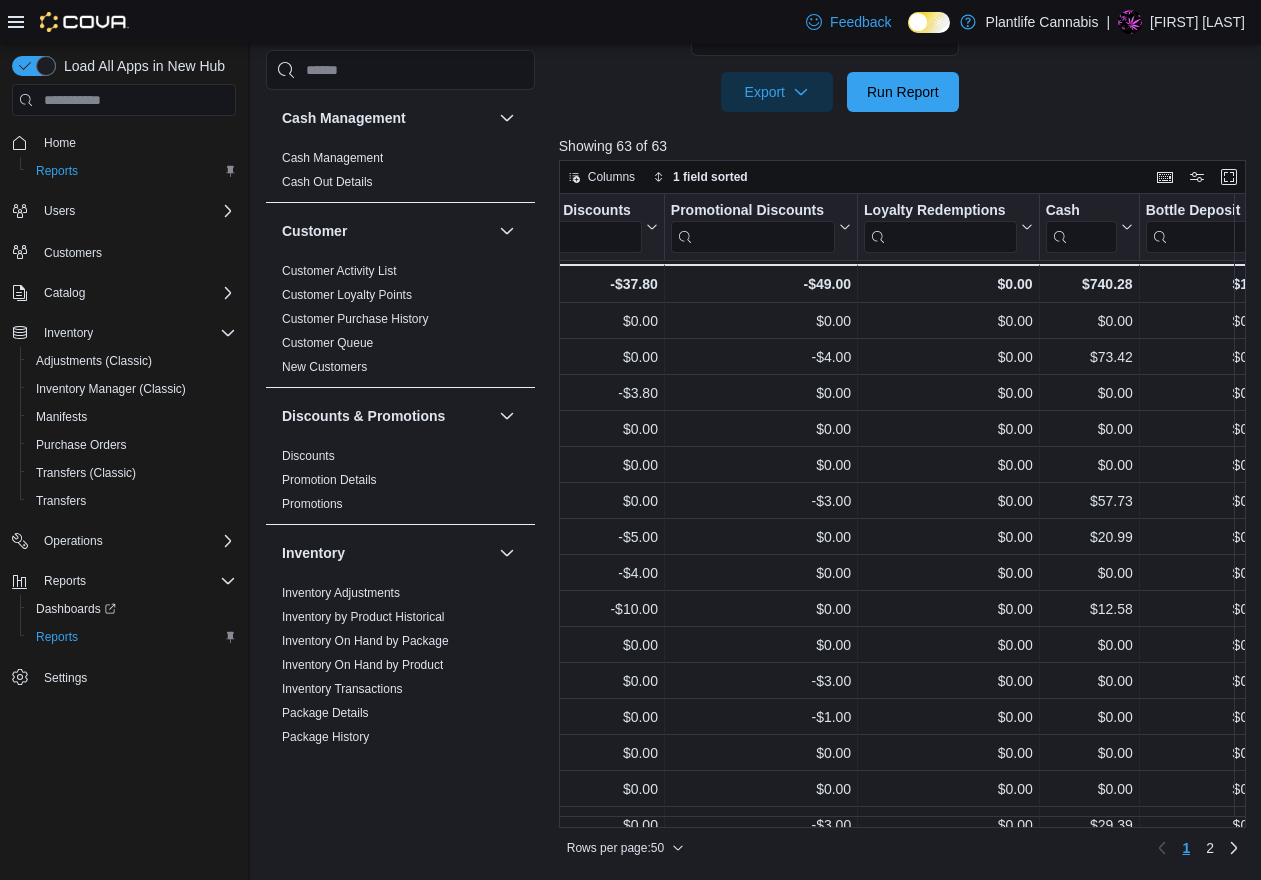 scroll, scrollTop: 0, scrollLeft: 3642, axis: horizontal 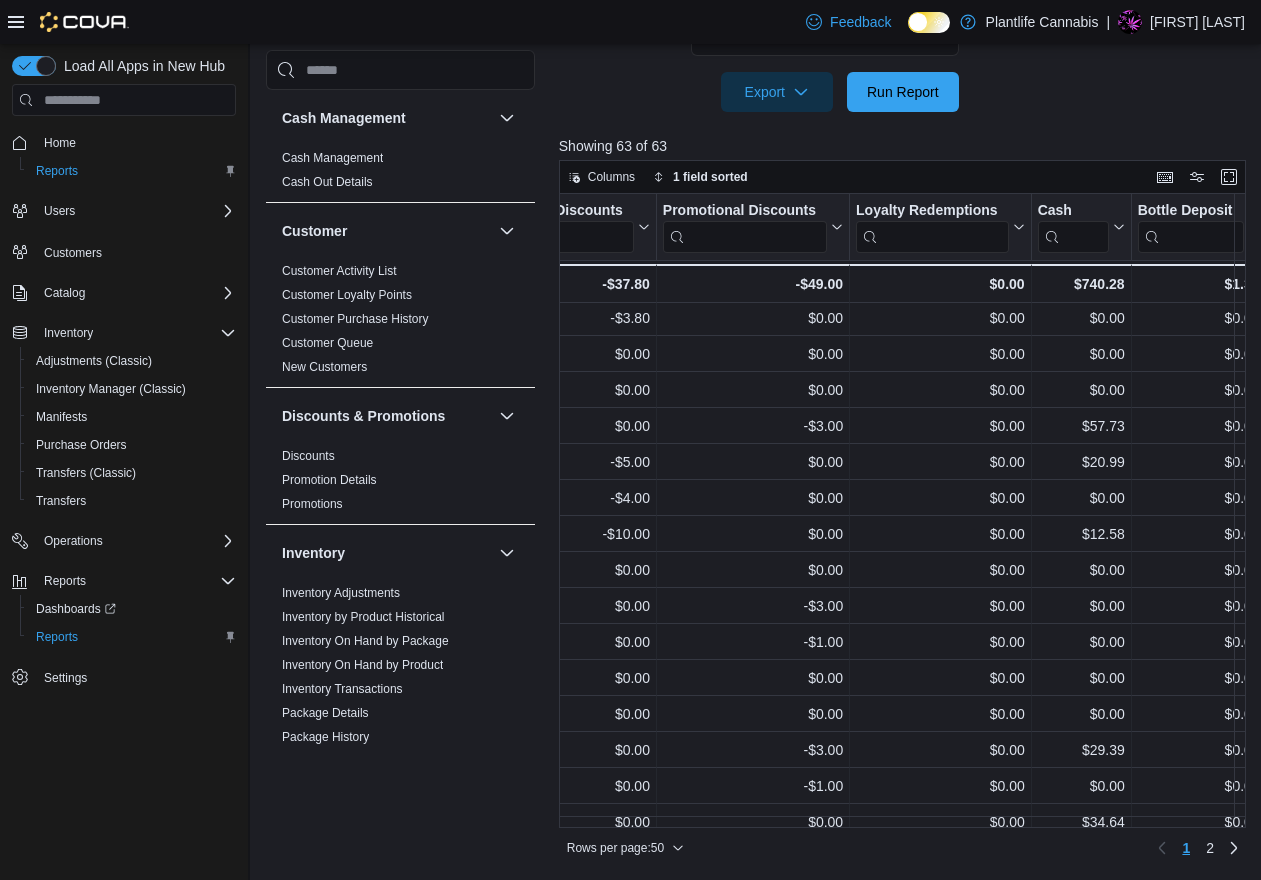 drag, startPoint x: 1107, startPoint y: 830, endPoint x: 936, endPoint y: 827, distance: 171.0263 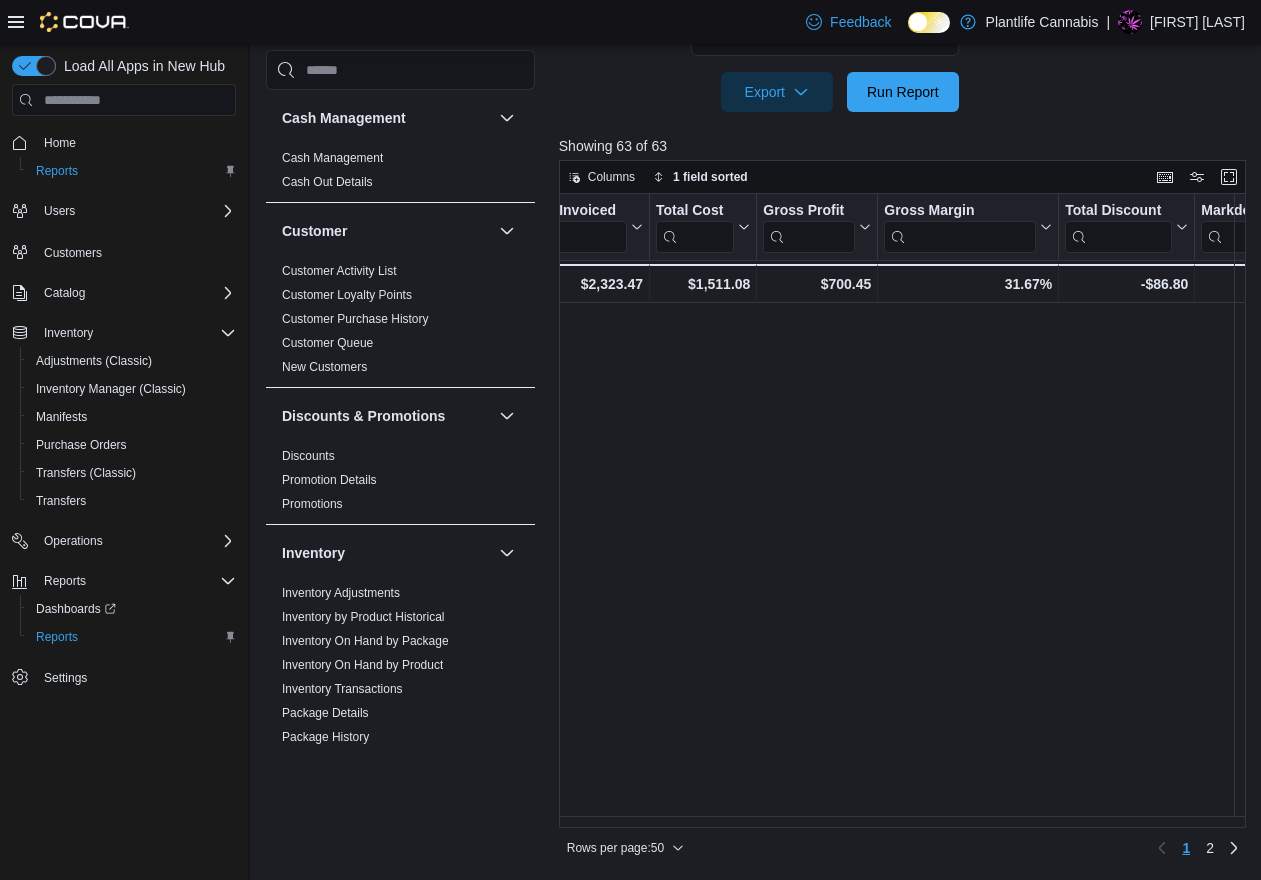 scroll, scrollTop: 75, scrollLeft: 0, axis: vertical 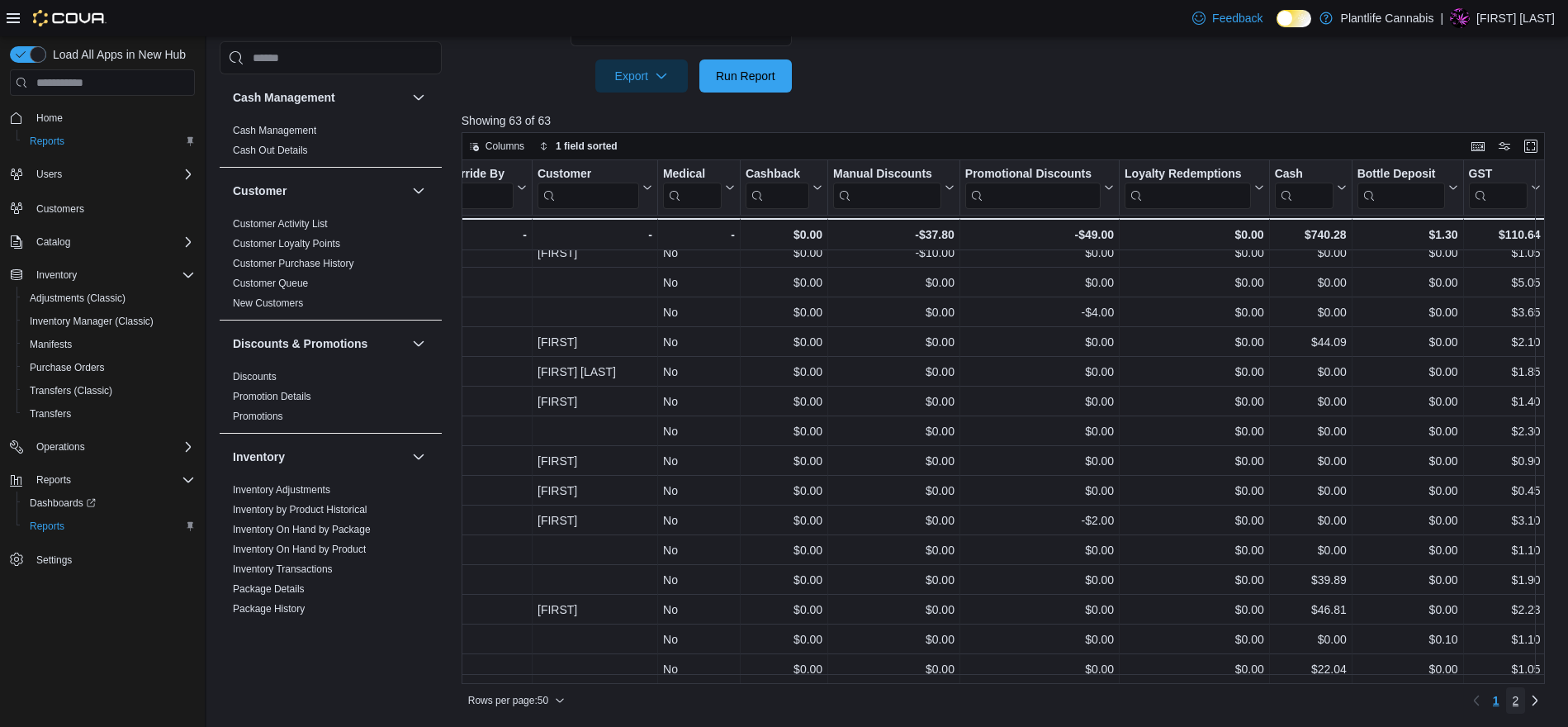 drag, startPoint x: 1530, startPoint y: 704, endPoint x: 1523, endPoint y: 672, distance: 32.756679 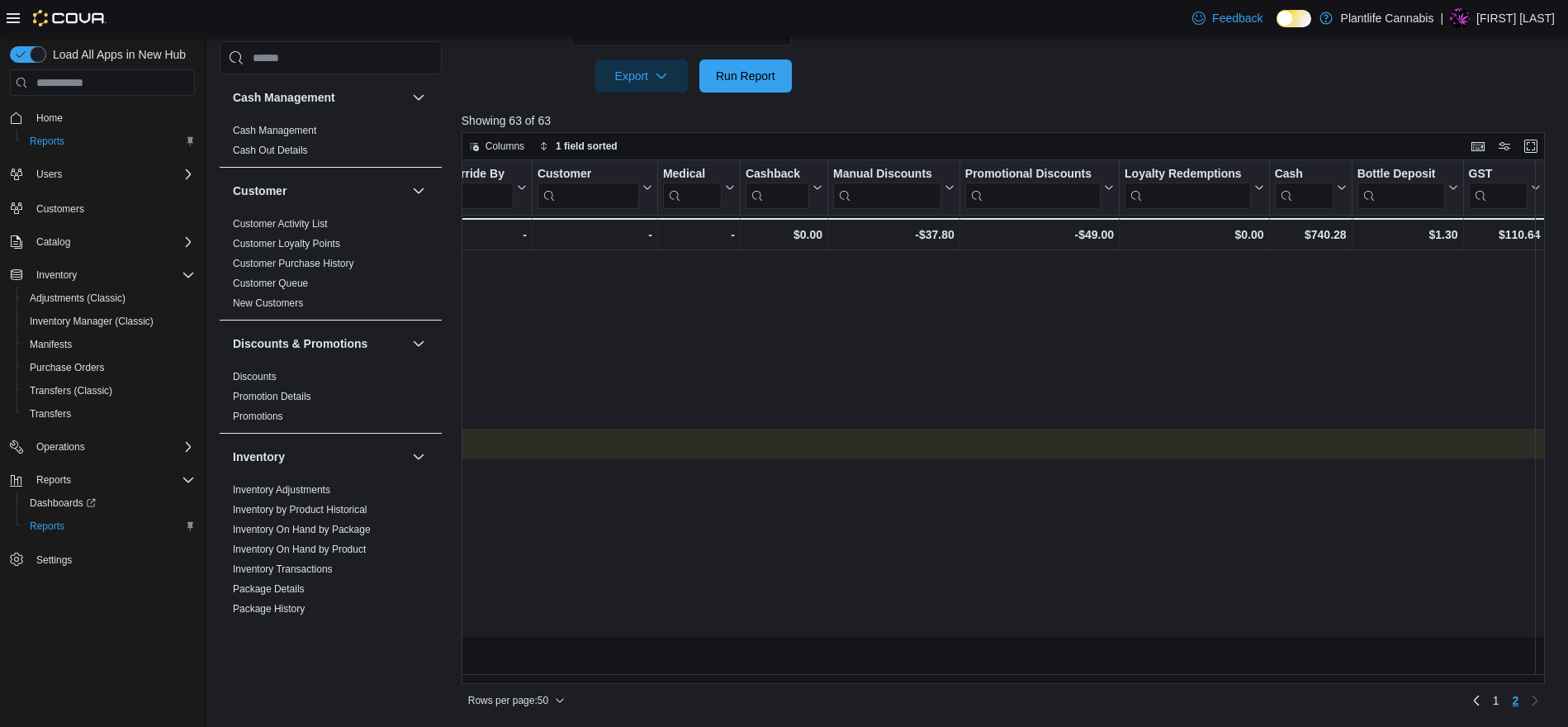 scroll, scrollTop: 0, scrollLeft: 0, axis: both 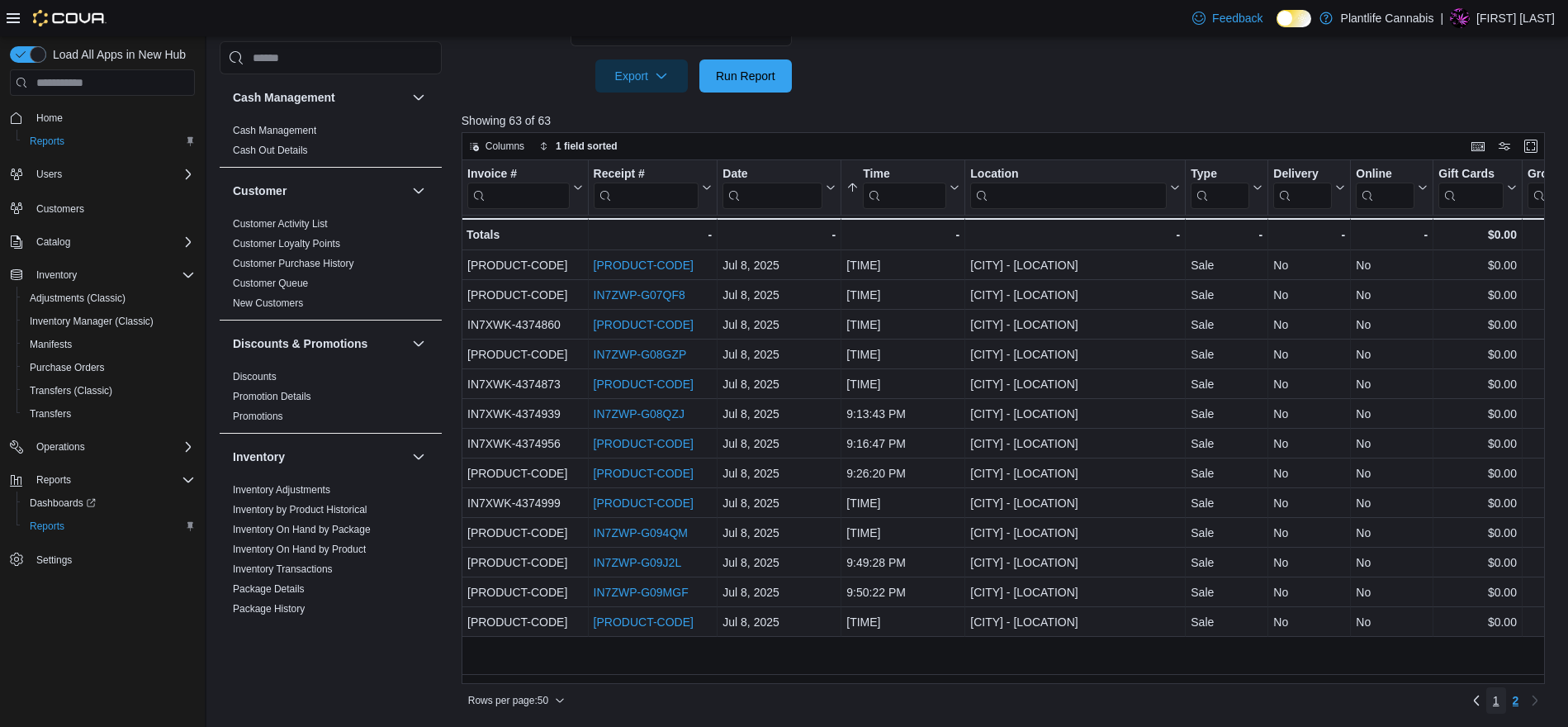 click on "1" at bounding box center (1496, 701) 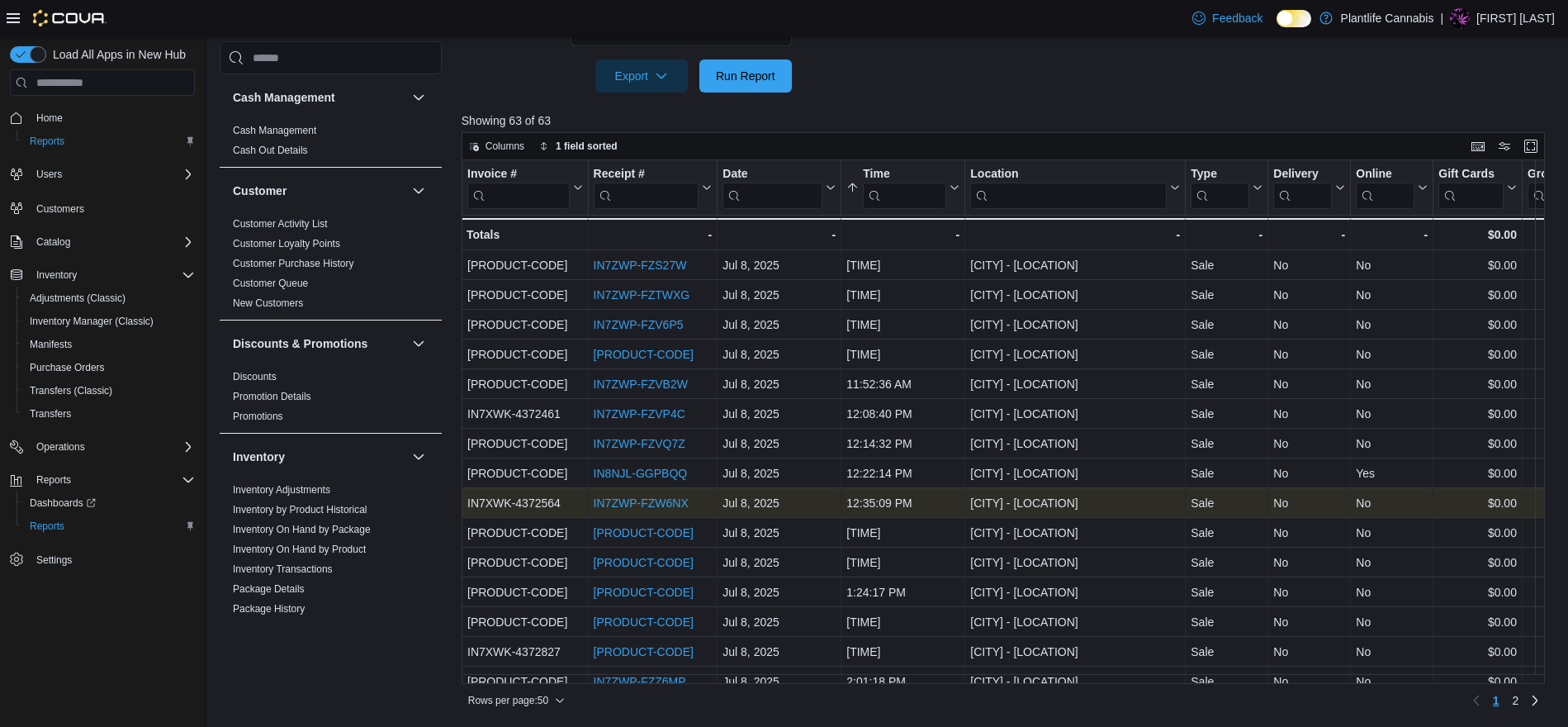 click on "IN7ZWP-FZW6NX" at bounding box center [640, 503] 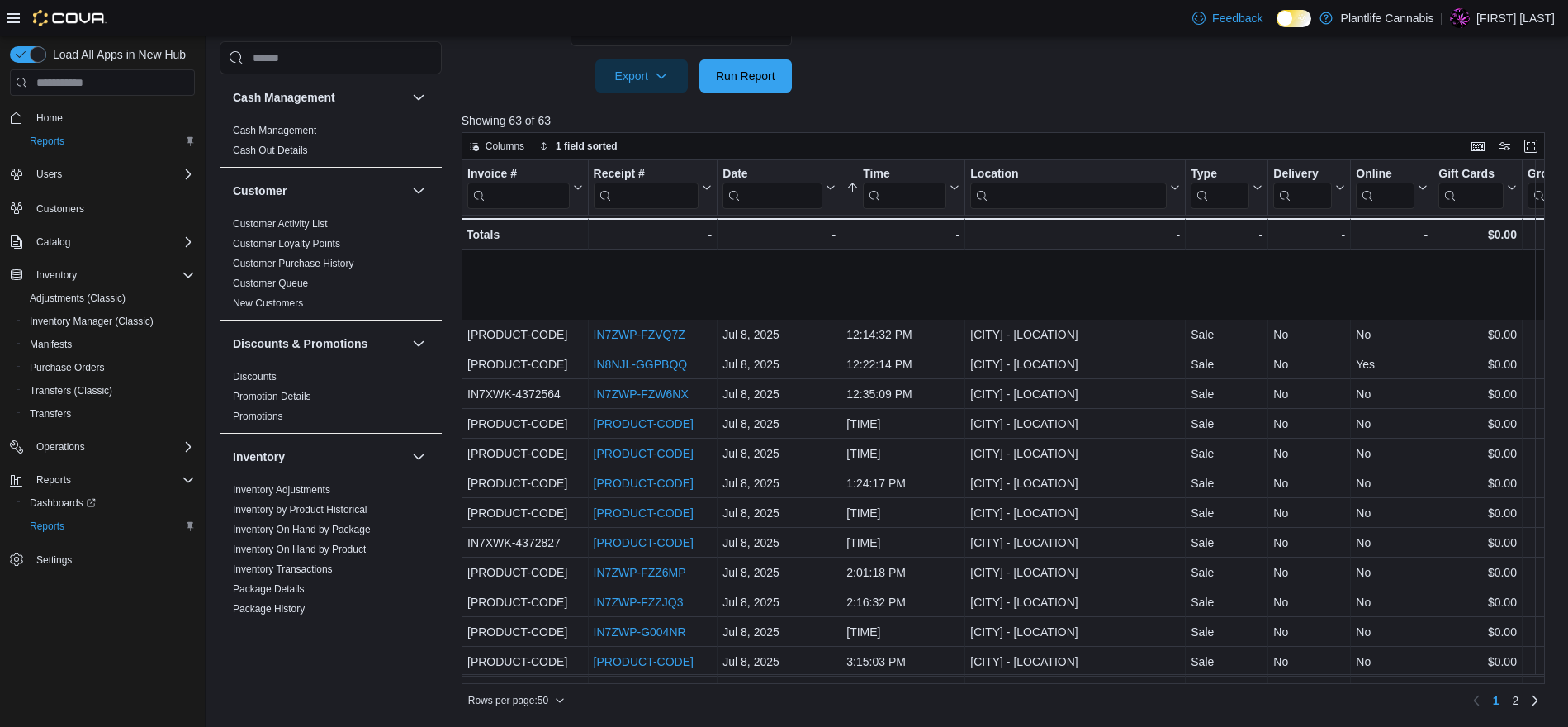 scroll, scrollTop: 314, scrollLeft: 0, axis: vertical 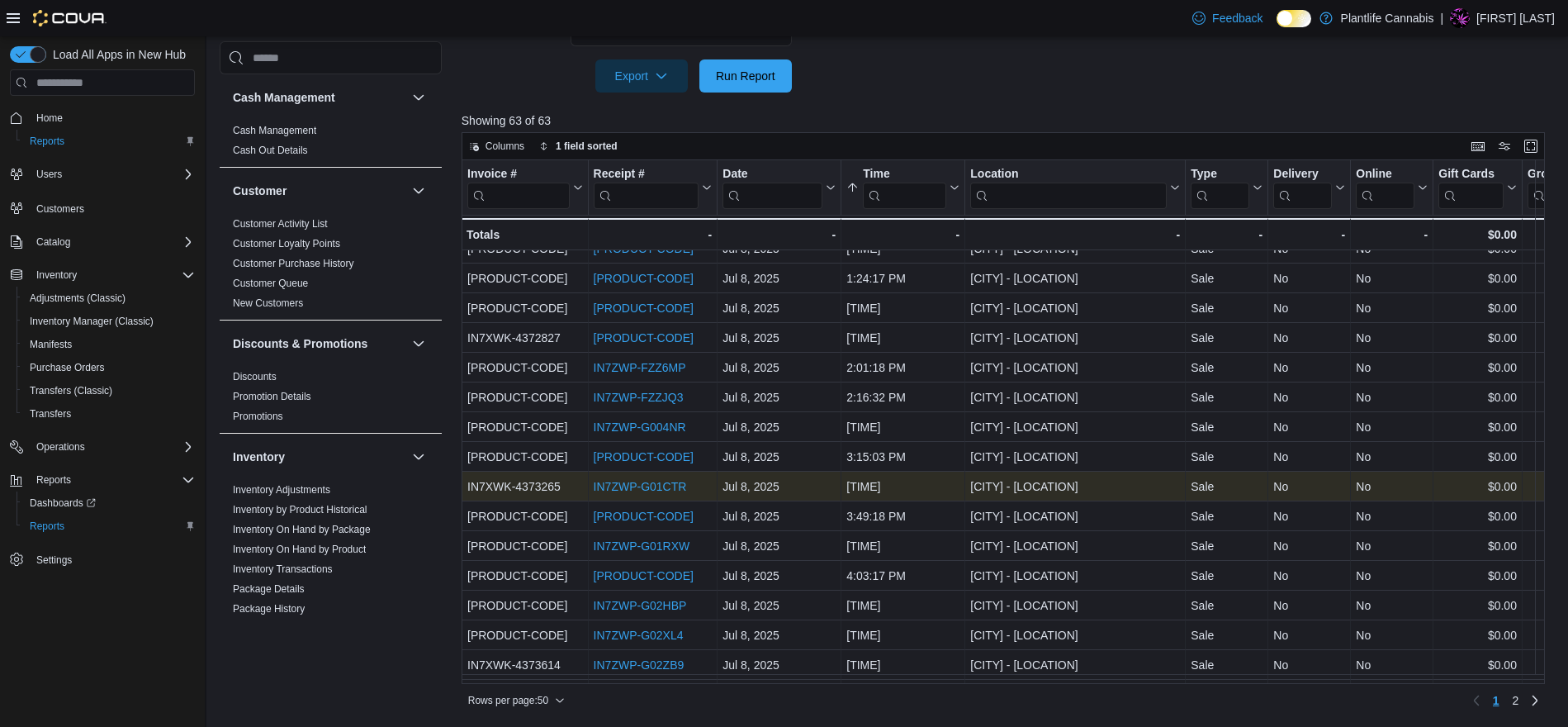 click on "IN7ZWP-G01CTR" at bounding box center (639, 487) 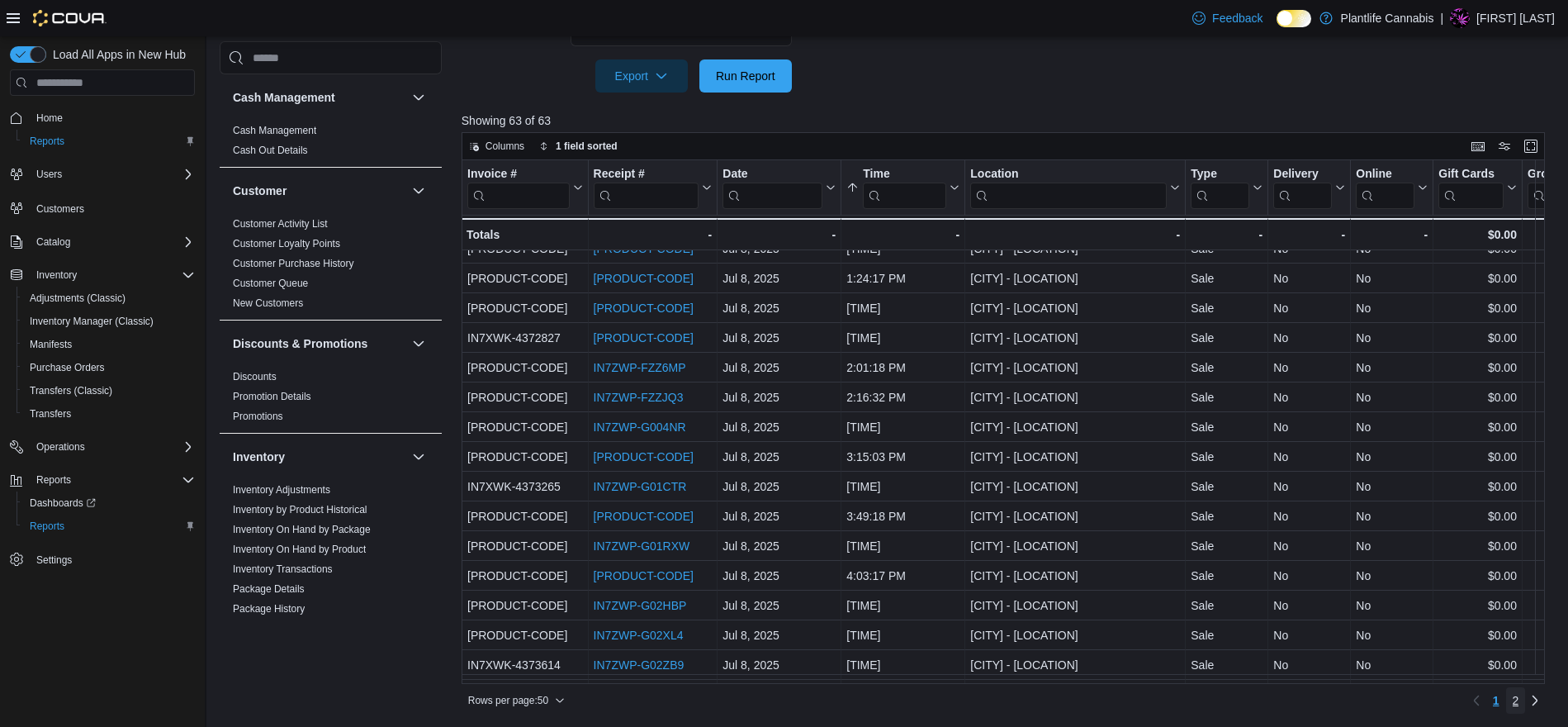 click on "2" at bounding box center [1516, 701] 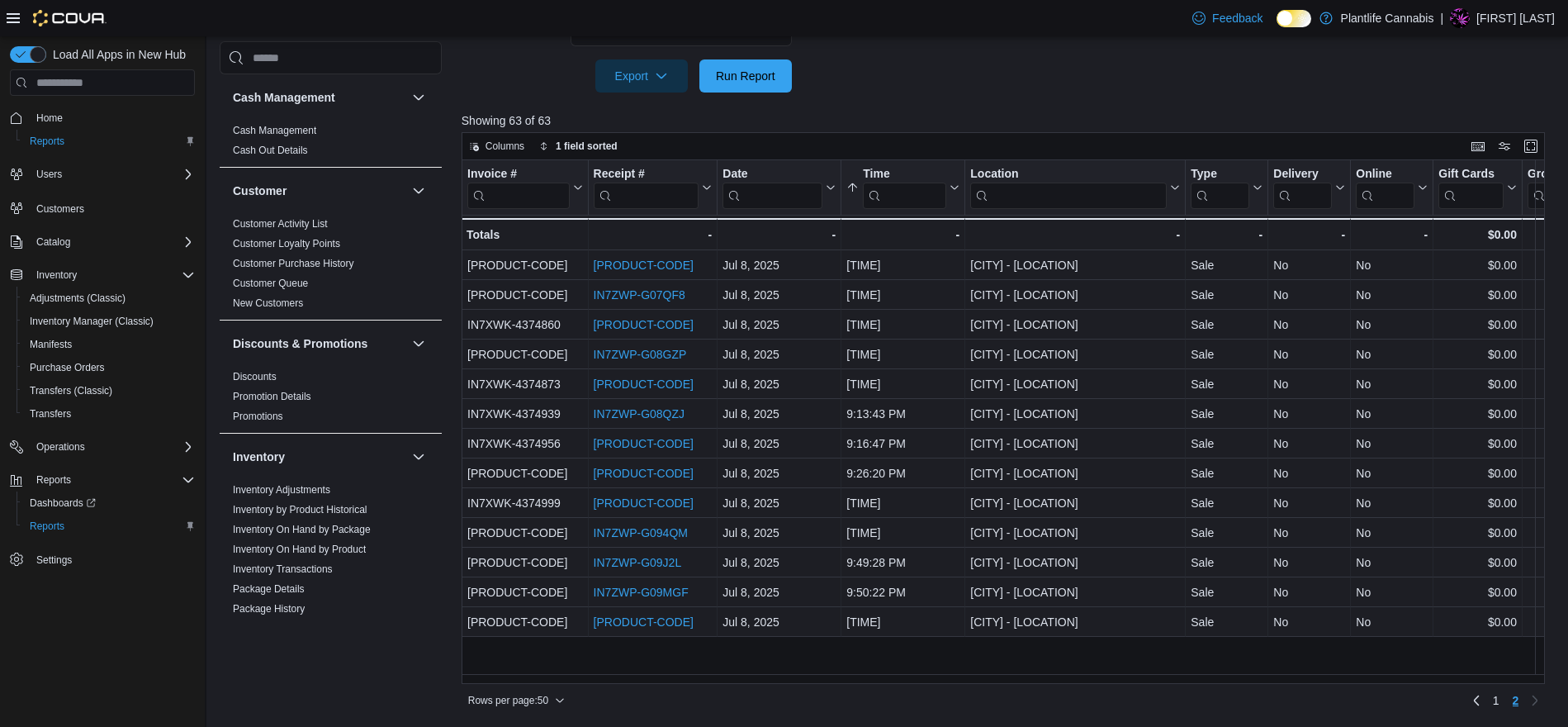 scroll, scrollTop: 0, scrollLeft: 0, axis: both 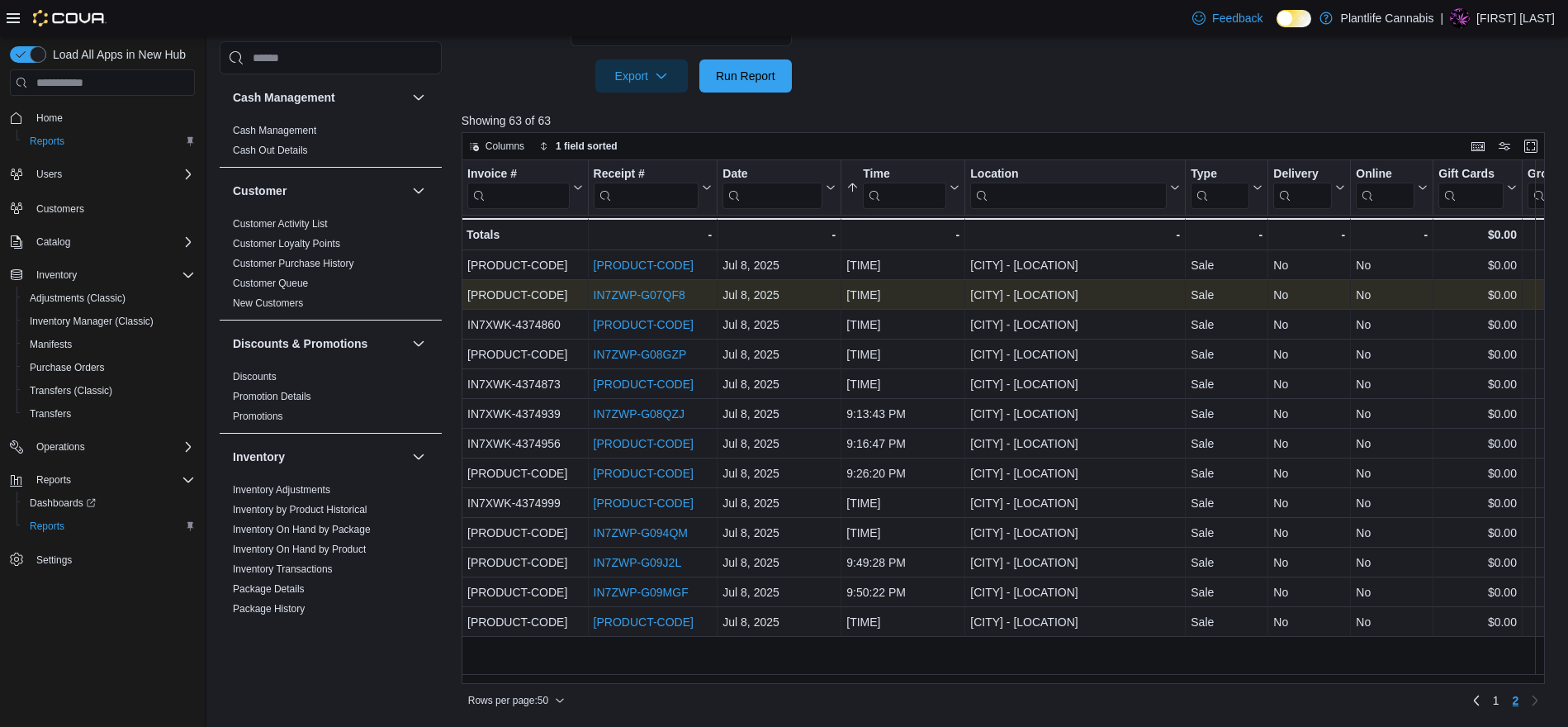 click on "IN7ZWP-G07QF8" at bounding box center [638, 295] 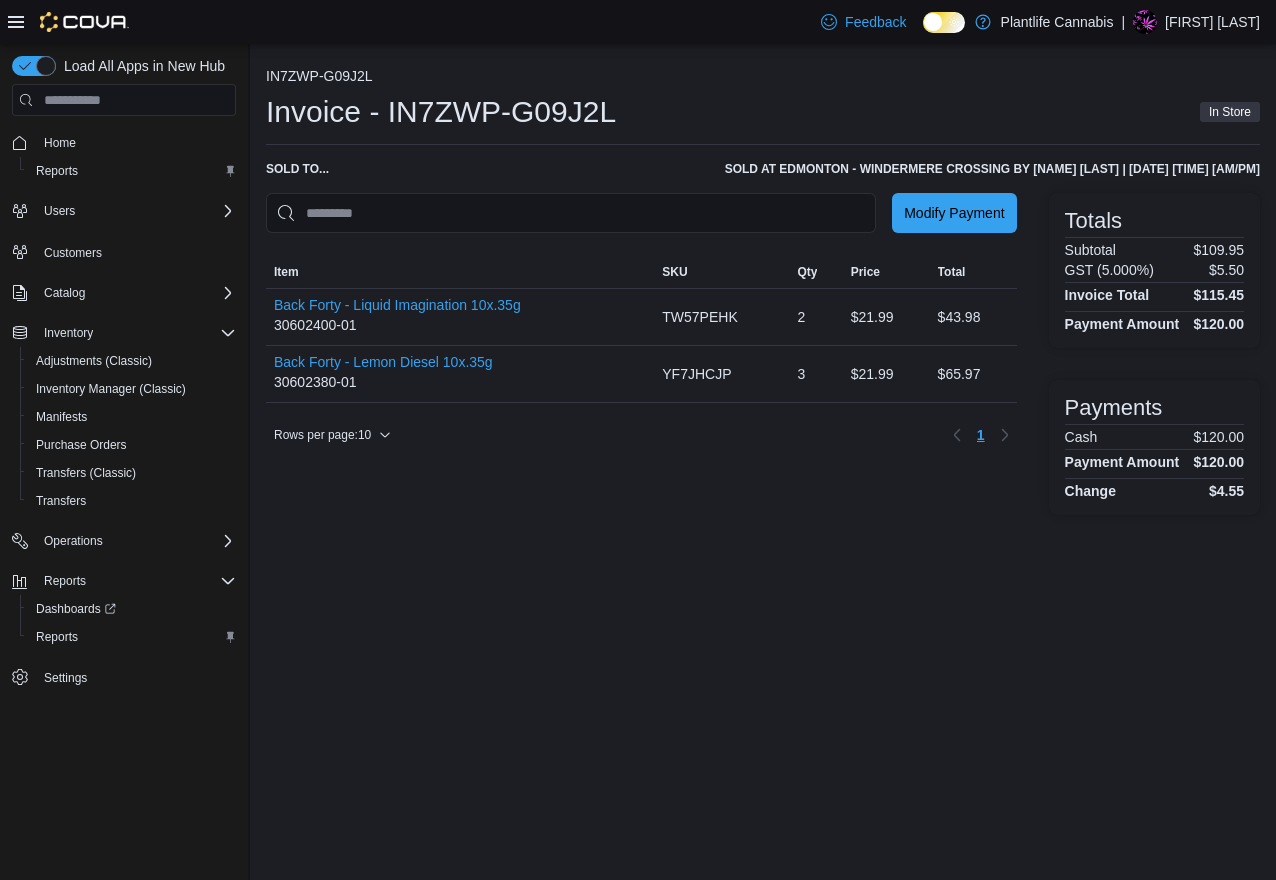 scroll, scrollTop: 0, scrollLeft: 0, axis: both 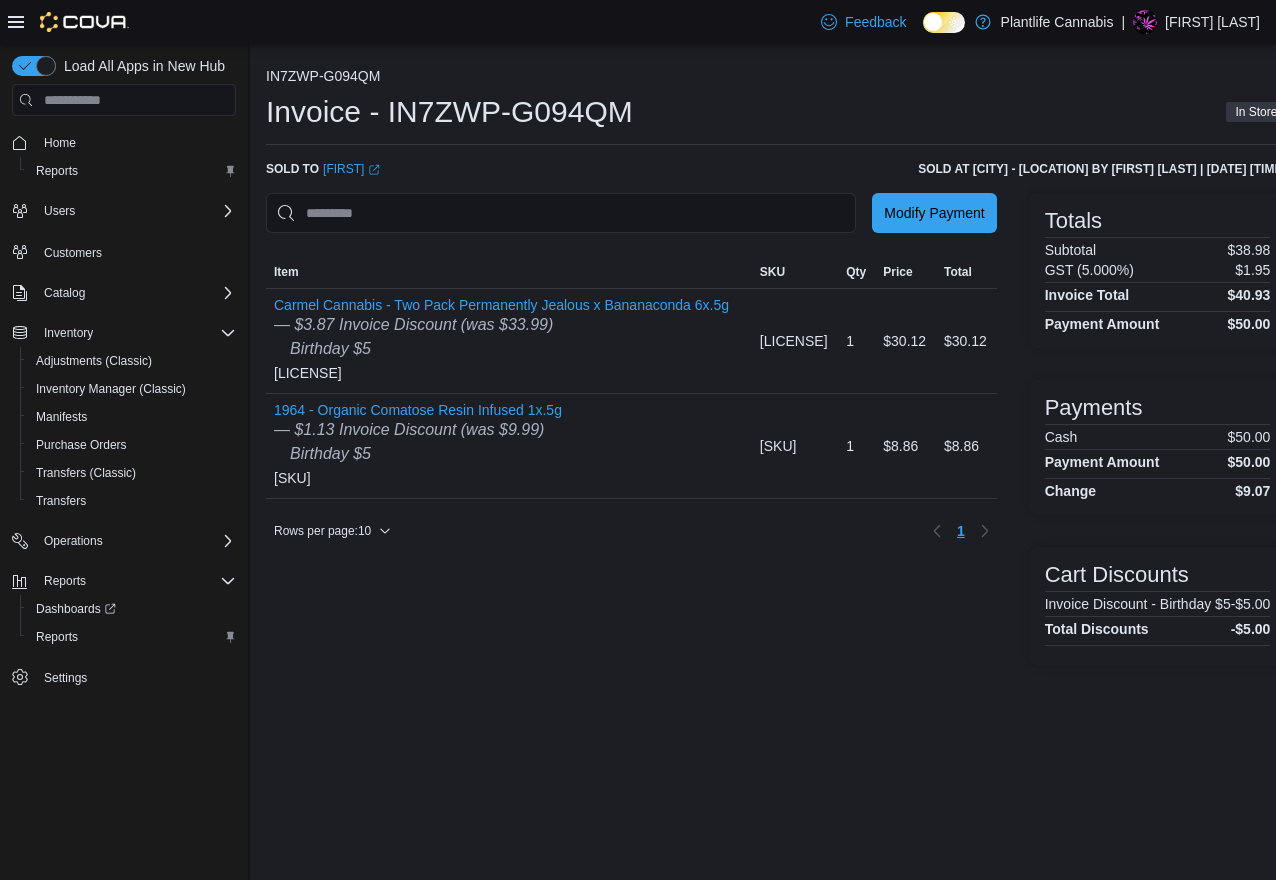 click on "IN7ZWP-G094QM Invoice - IN7ZWP-G094QM In Store Sold to  Jonathan  (opens in a new tab or window) Sold at Edmonton - Windermere Crossing by Anaka Sparrow | July 8, 2025 9:30 PM Modify Payment Sorting MemoryTable from EuiInMemoryTable; Page 1 of 1. Item SKU Qty Price Total Item Carmel Cannabis - Two Pack Permanently Jealous x Bananaconda 6x.5g — $3.87 Invoice Discount
(was $33.99) Birthday $5 2PK3LF1-1 SKU 18X6X7JD Qty 1 Price $30.12 Total $30.12 Item 1964 - Organic Comatose Resin Infused 1x.5g — $1.13 Invoice Discount
(was $9.99) Birthday $5 CT1IED003 SKU 1NAFK01E Qty 1 Price $8.86 Total $8.86 Rows per page :  10 Page 1 of 1 1 Totals   Subtotal $38.98 GST (5.000%) $1.95 Invoice Total $40.93 Payment Amount $50.00 Payments   Cash $50.00 Payment Amount $50.00 Change $9.07 Cart Discounts   Invoice Discount - Birthday $5 -$5.00 Total Discounts -$5.00" at bounding box center (776, 462) 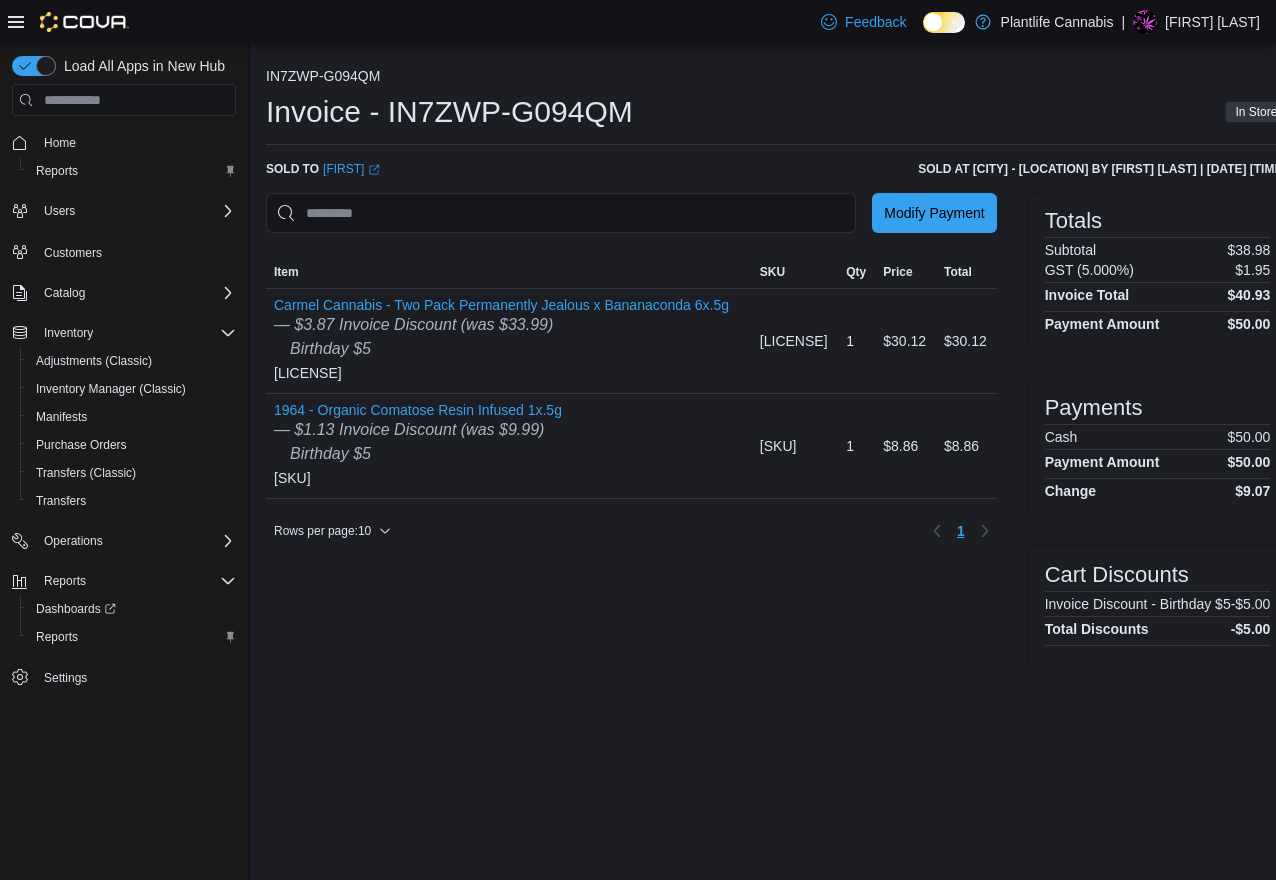 drag, startPoint x: 824, startPoint y: 534, endPoint x: 827, endPoint y: 566, distance: 32.140316 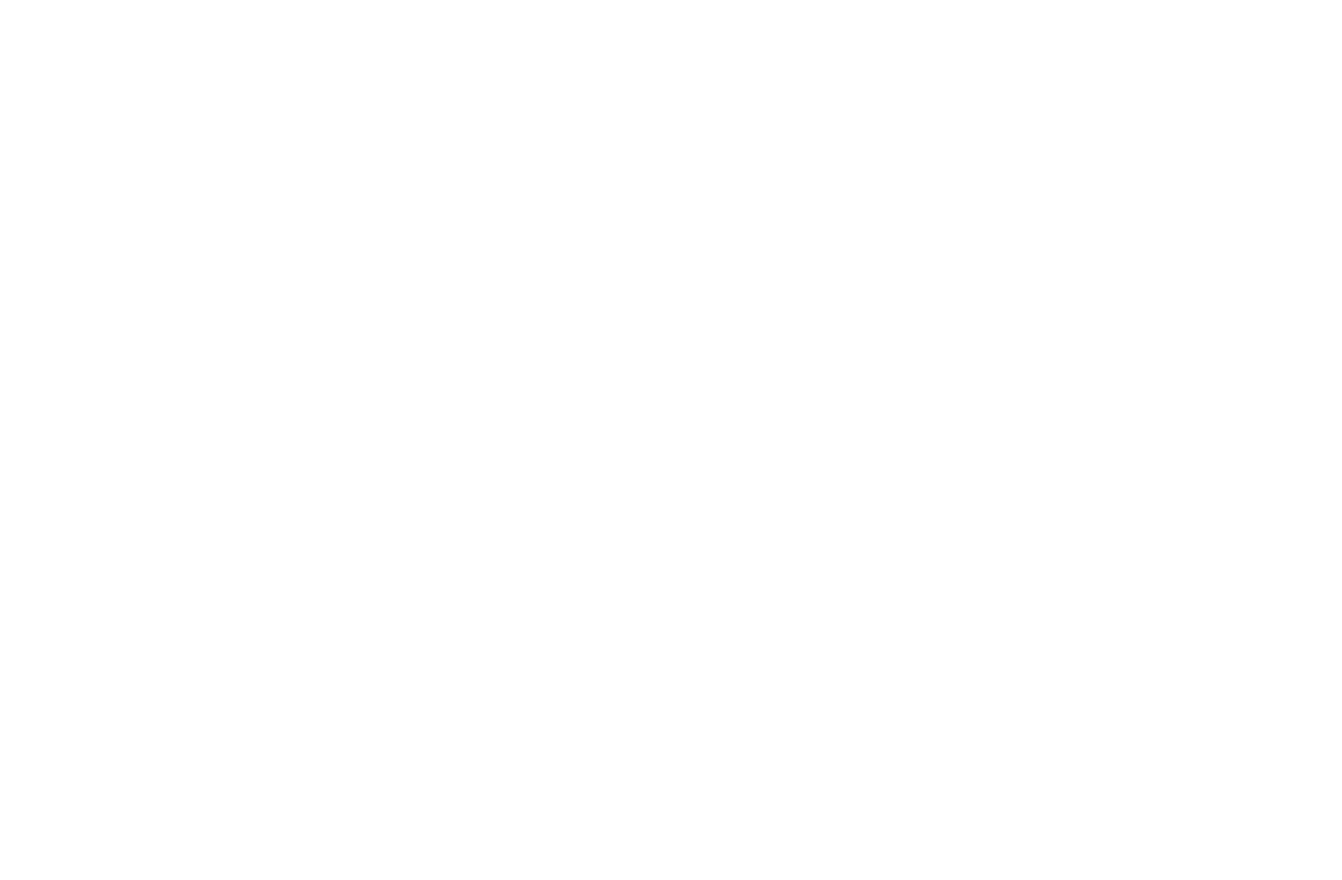 scroll, scrollTop: 0, scrollLeft: 0, axis: both 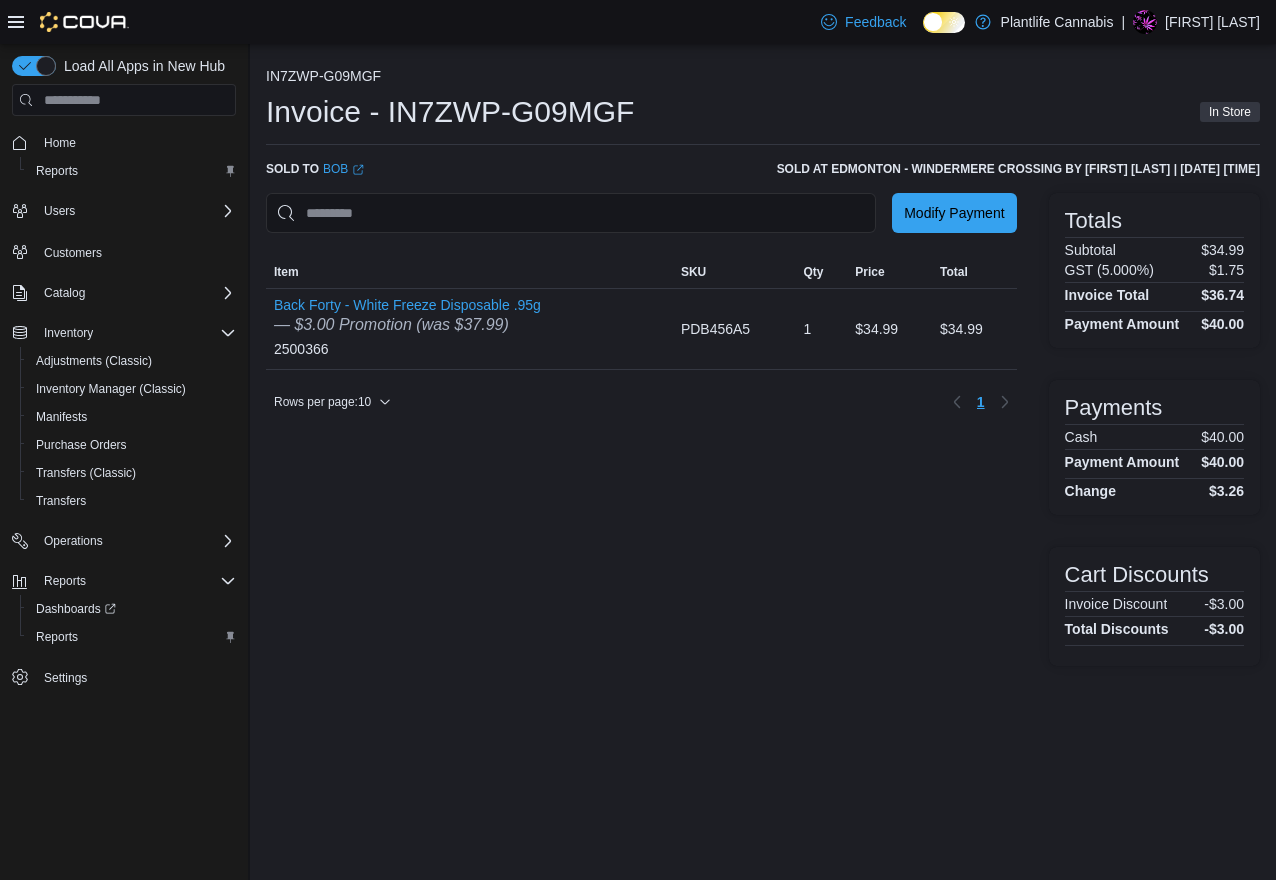 drag, startPoint x: 572, startPoint y: 513, endPoint x: 514, endPoint y: 485, distance: 64.40497 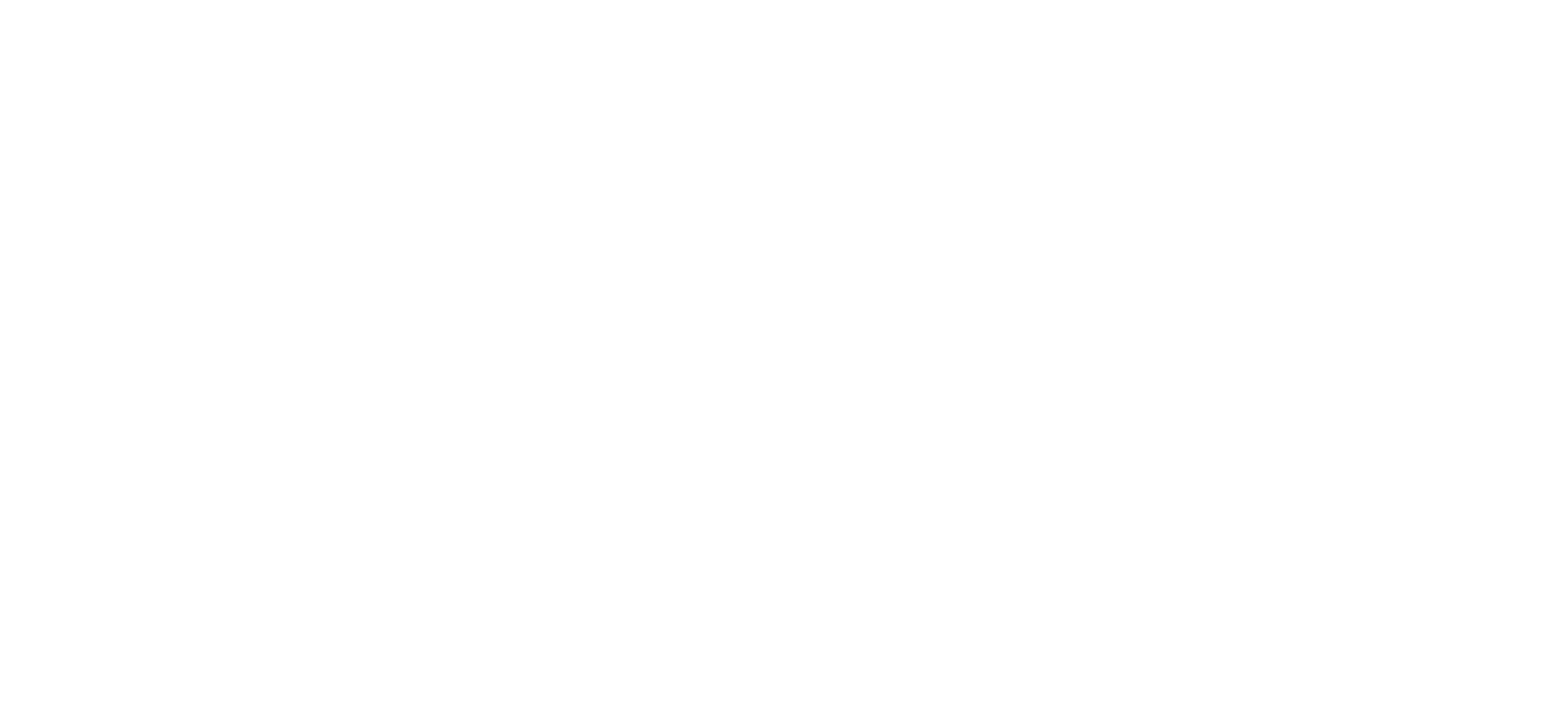 scroll, scrollTop: 0, scrollLeft: 0, axis: both 